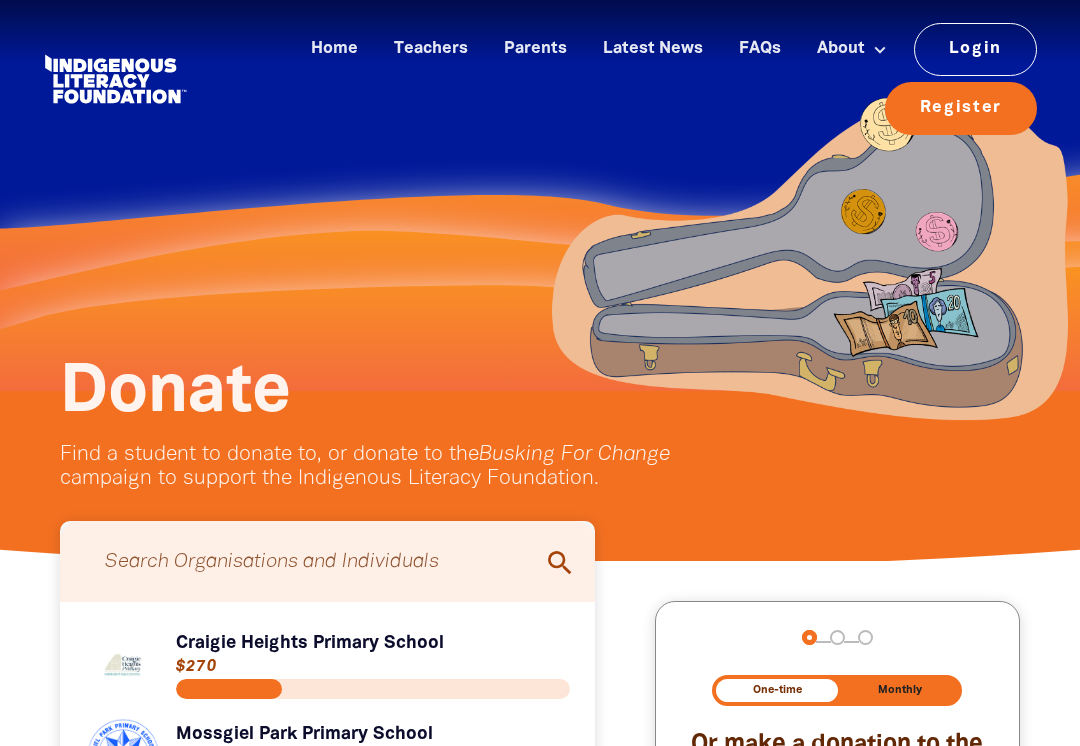 scroll, scrollTop: 523, scrollLeft: 0, axis: vertical 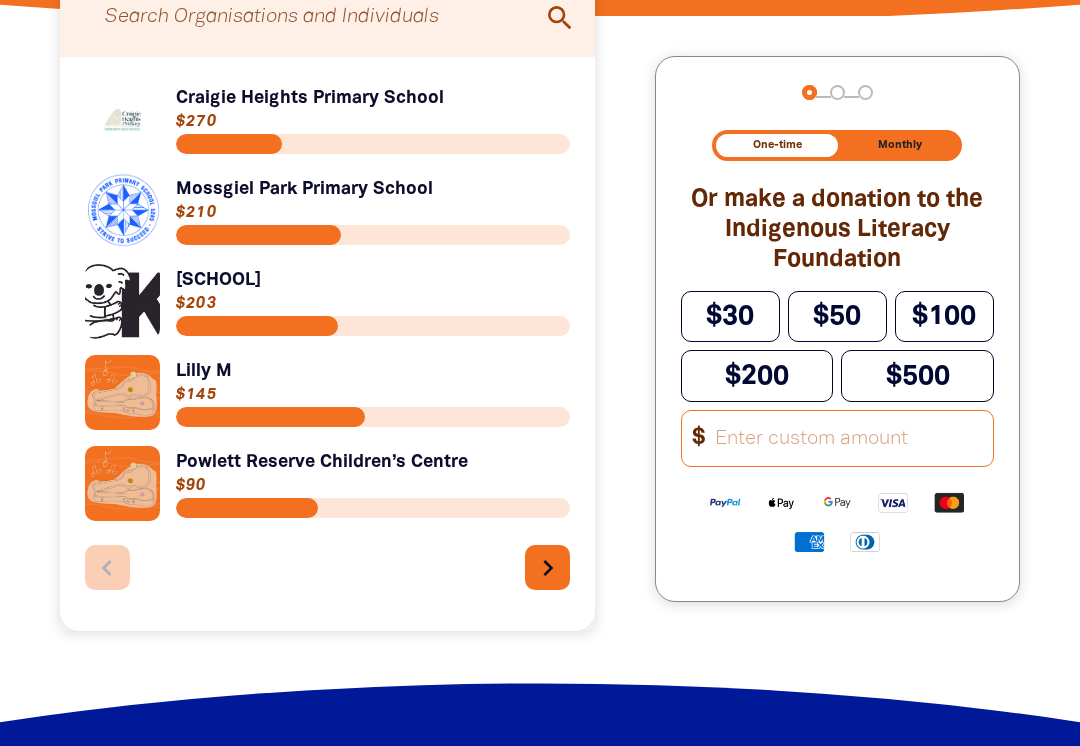 click on "chevron_right" at bounding box center [547, 567] 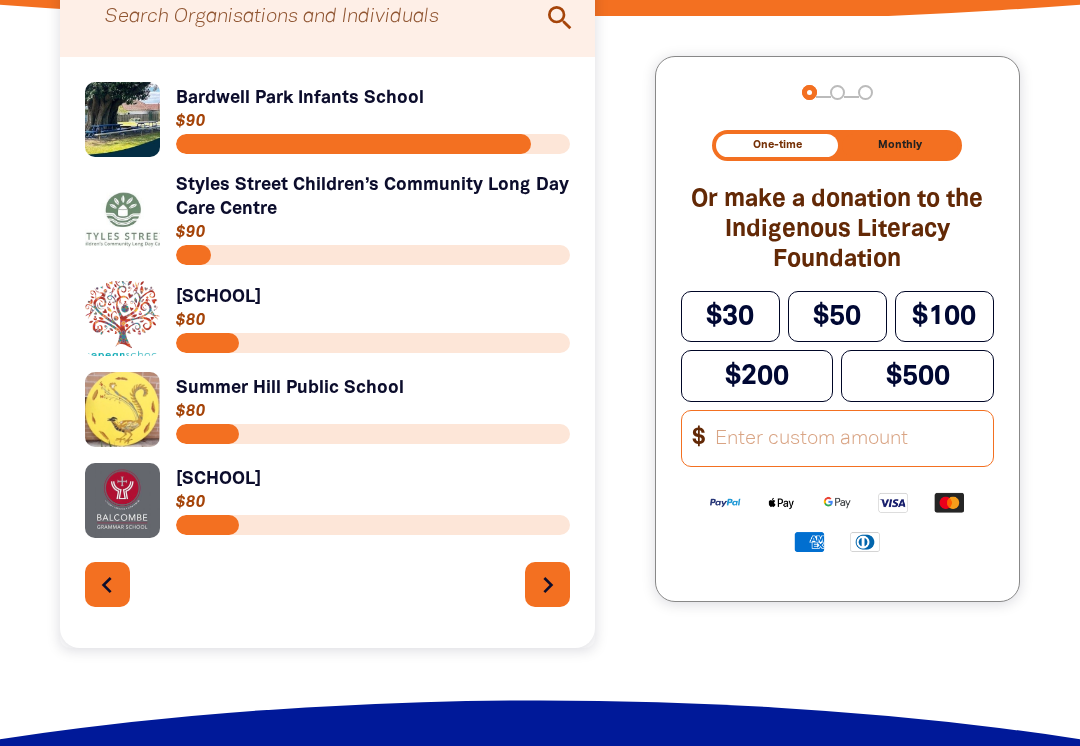 click on "Link to [SCHOOL]" at bounding box center [327, 500] 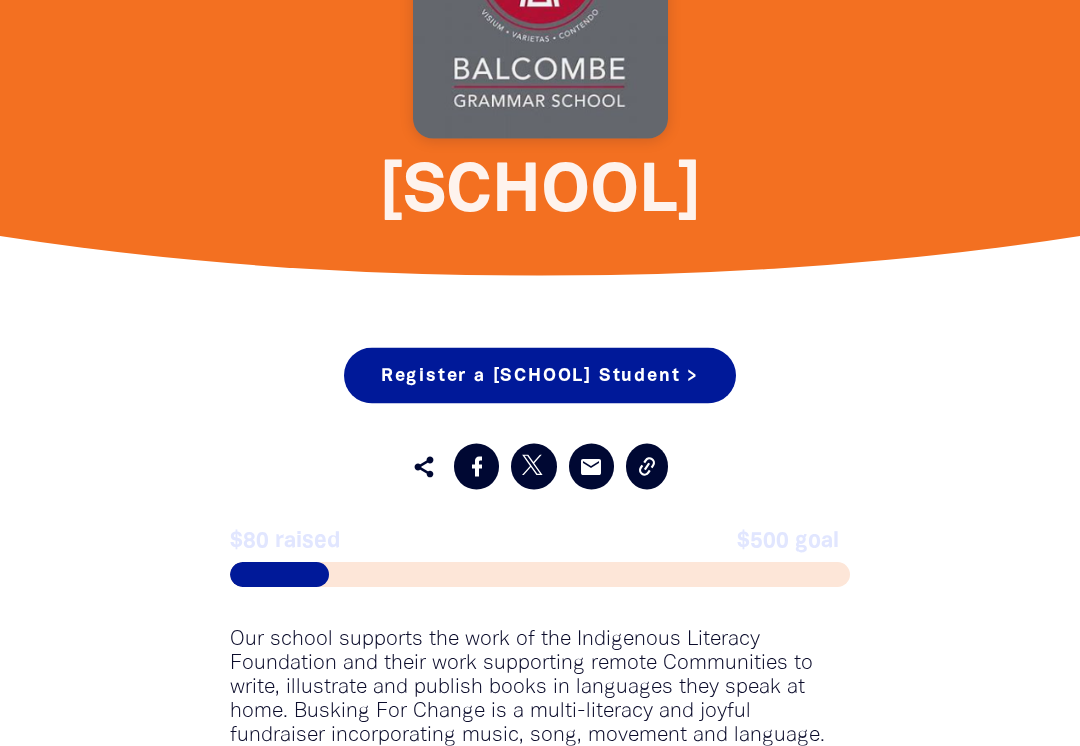 scroll, scrollTop: 810, scrollLeft: 0, axis: vertical 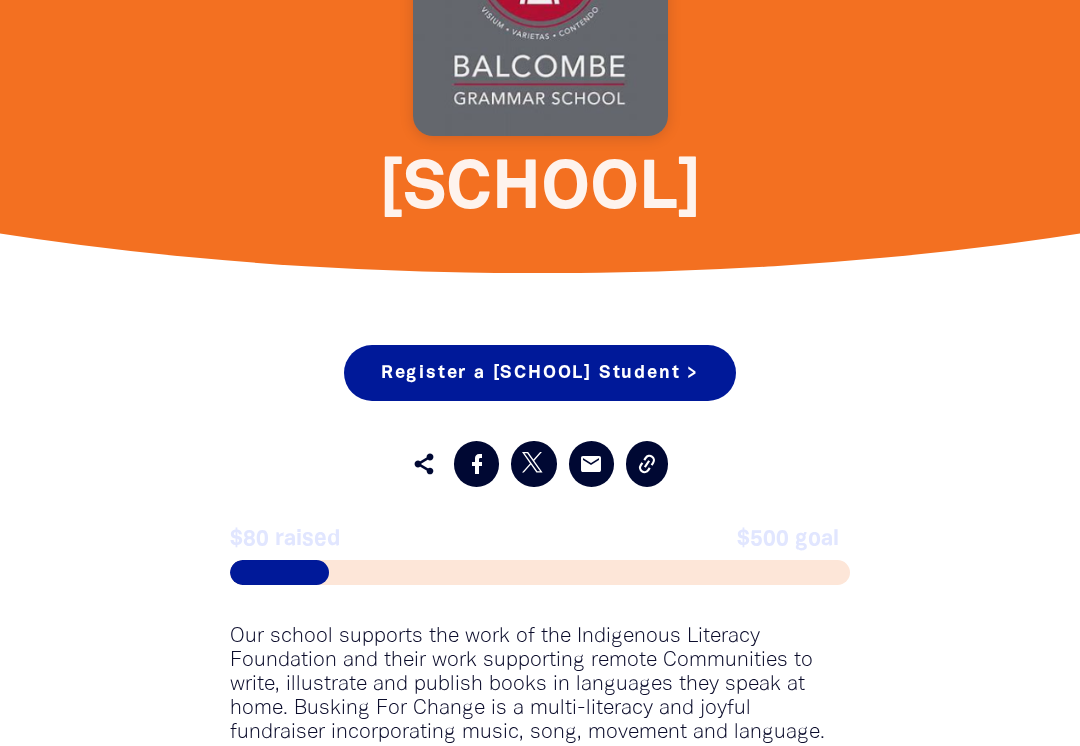 click on "Register a [ORG] Student >" at bounding box center [540, 373] 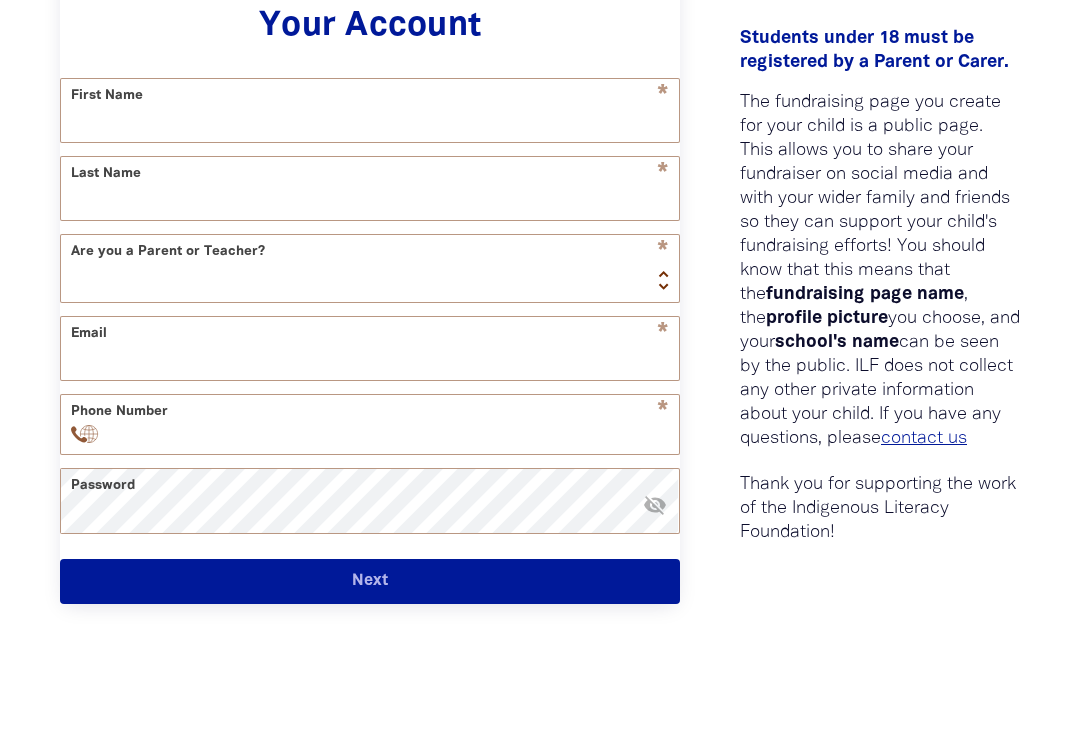 scroll, scrollTop: 589, scrollLeft: 0, axis: vertical 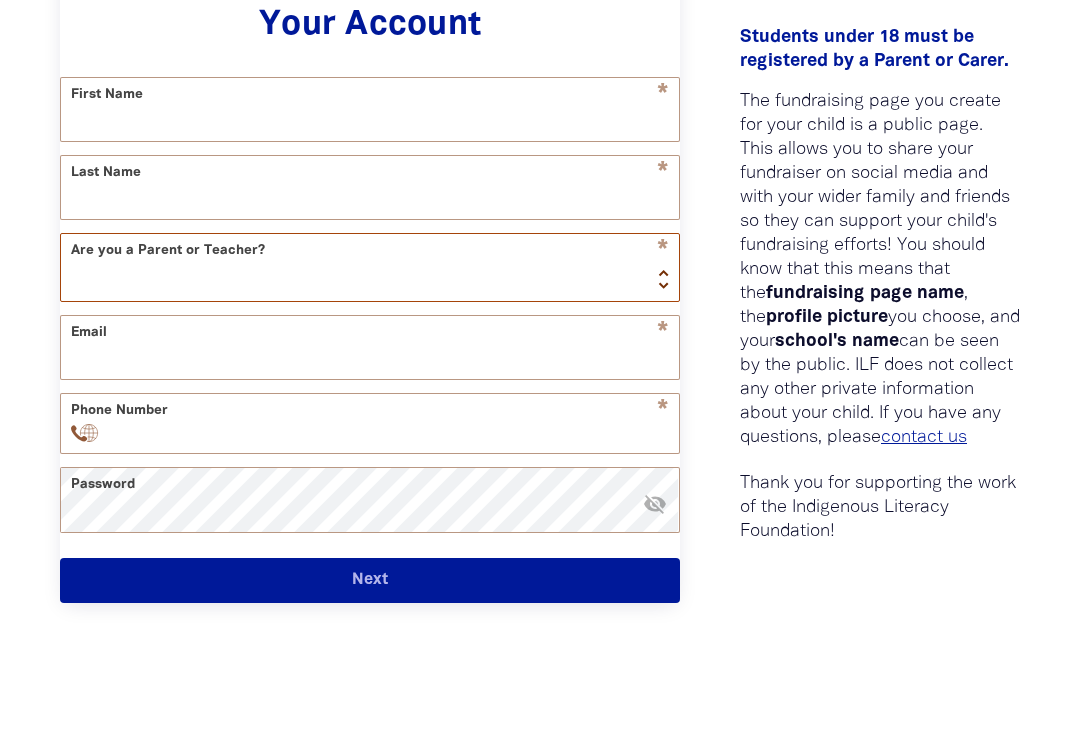 click on "Teacher Parent" at bounding box center [370, 268] 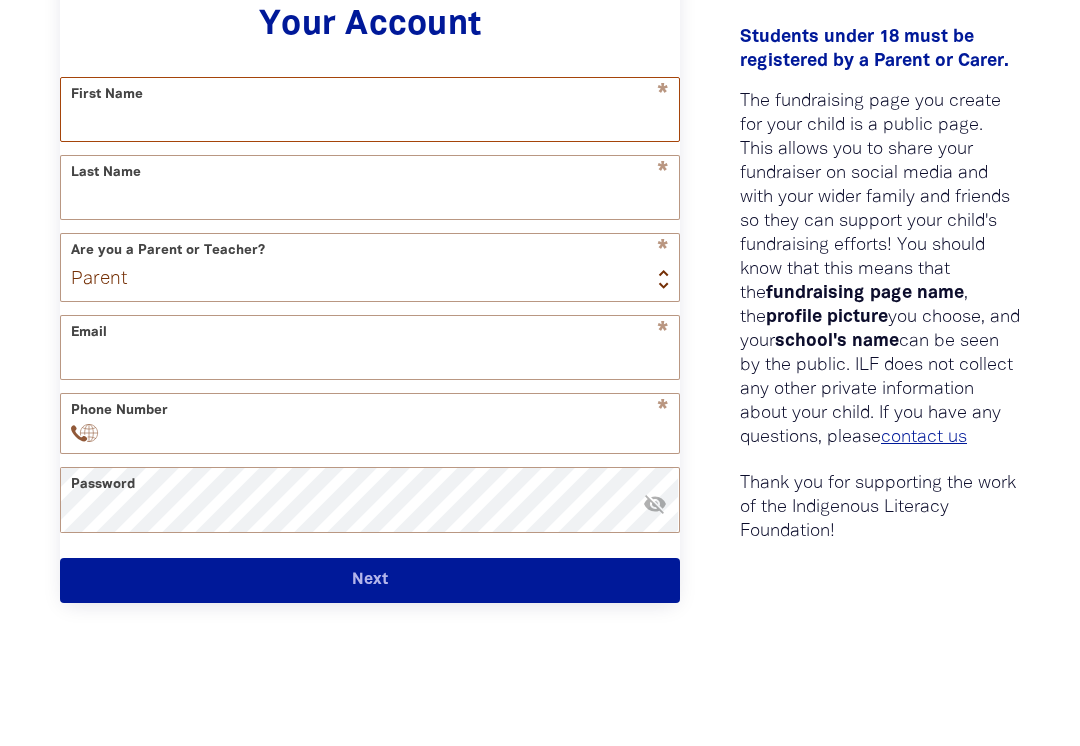 click on "First Name" at bounding box center [370, 109] 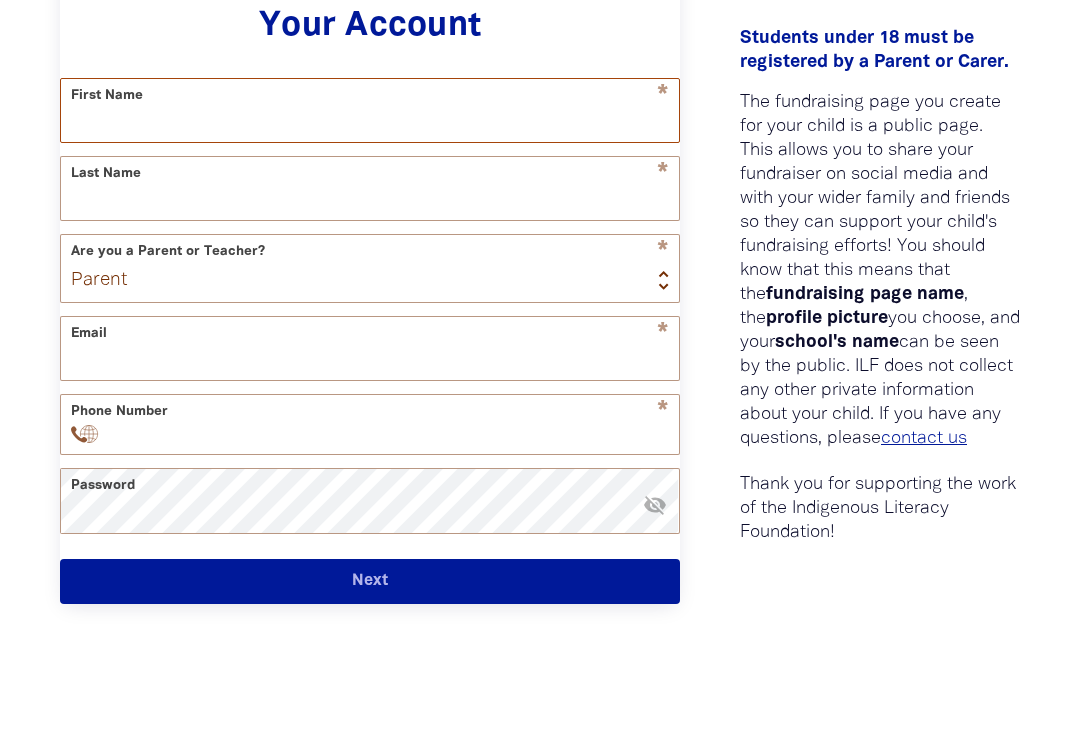 type on "[FIRST]" 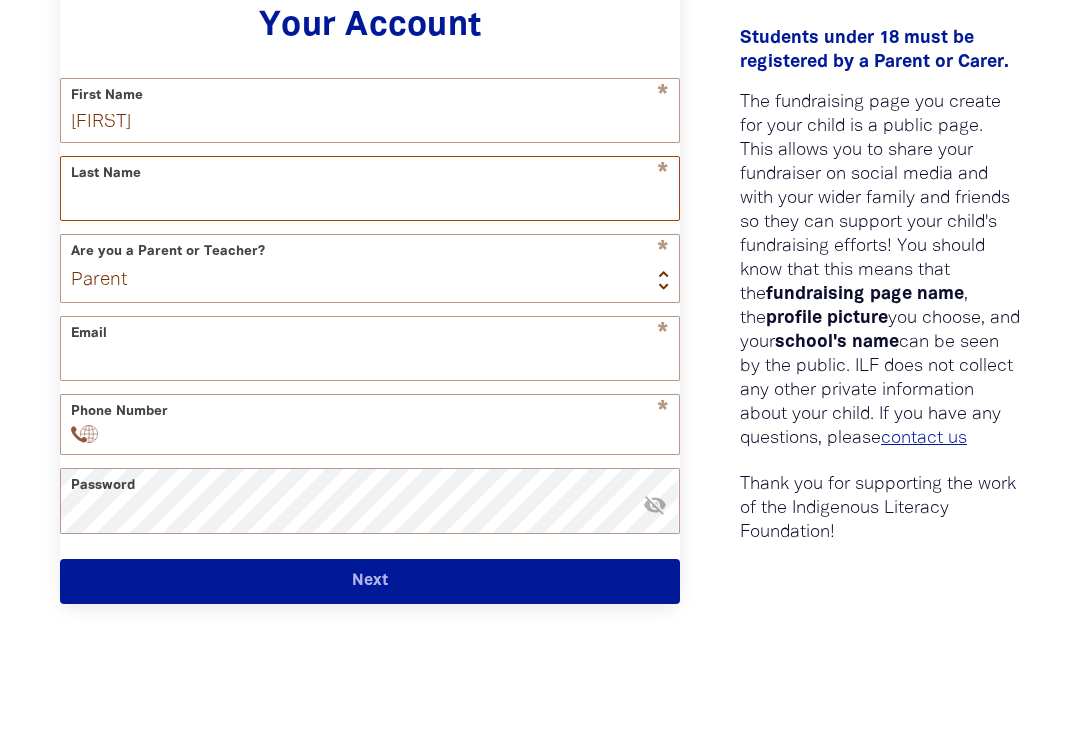 type on "S" 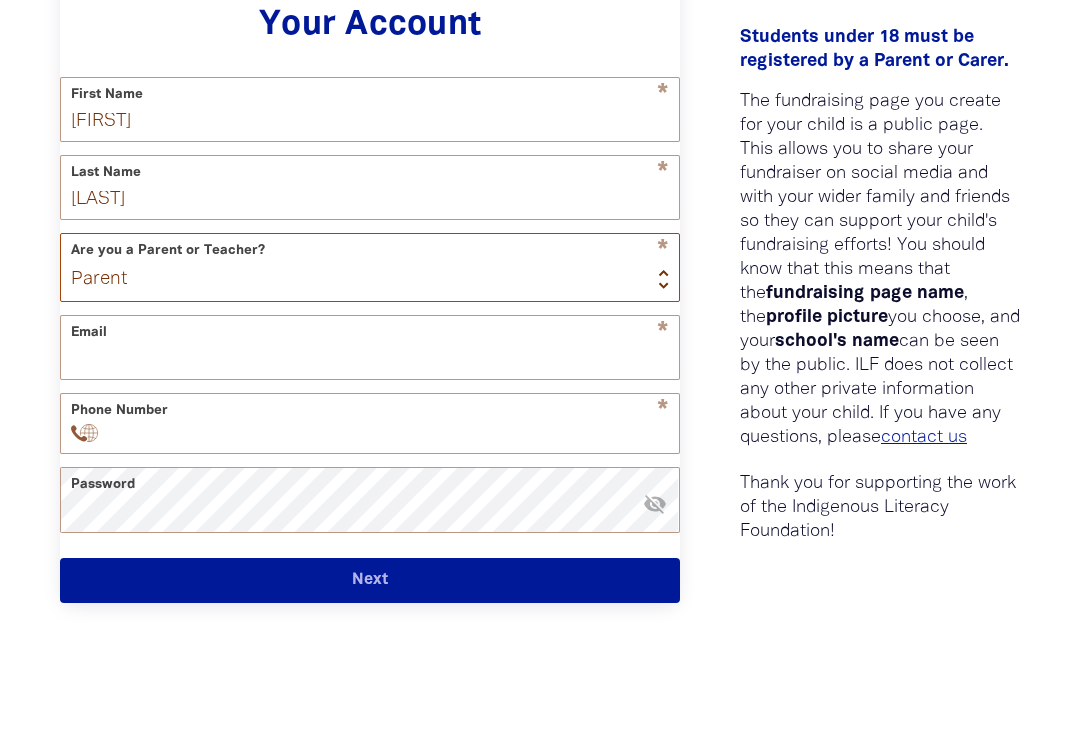 click on "Teacher Parent" at bounding box center [370, 268] 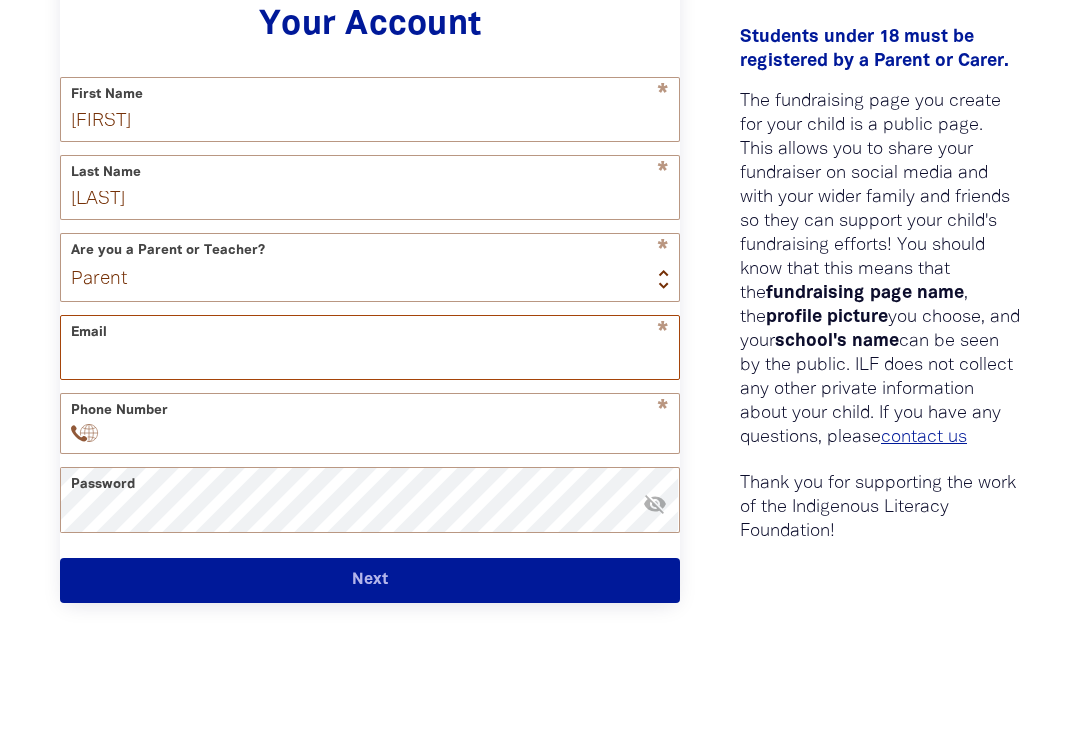 click on "Email" at bounding box center (370, 347) 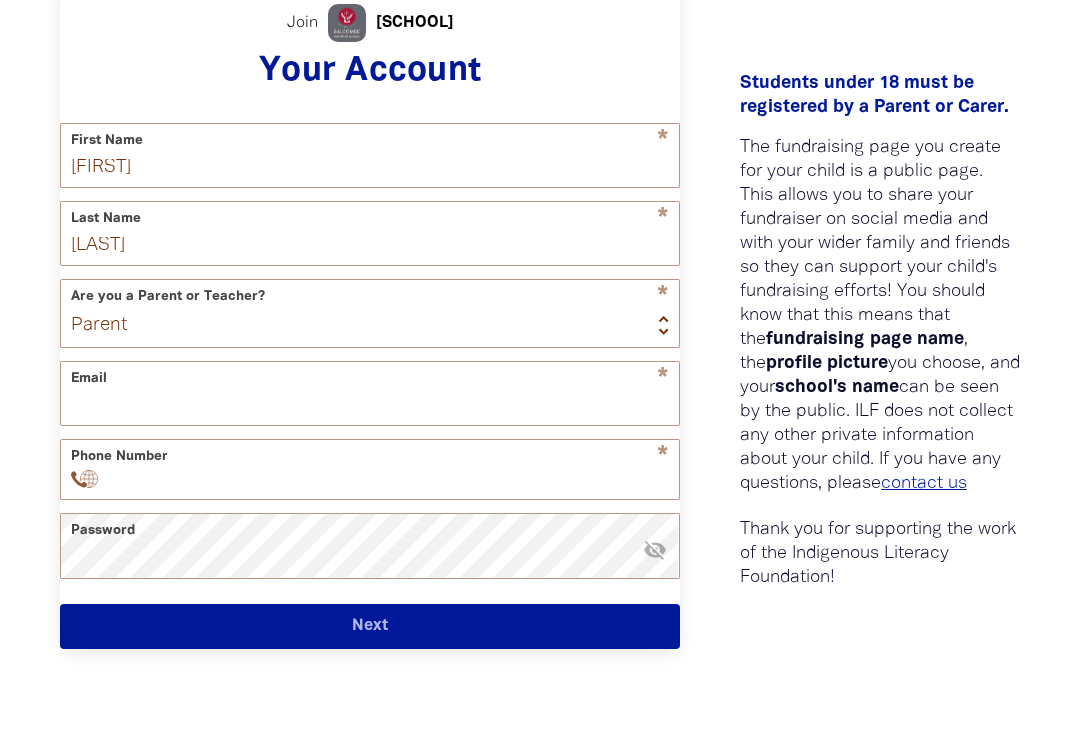 scroll, scrollTop: 513, scrollLeft: 0, axis: vertical 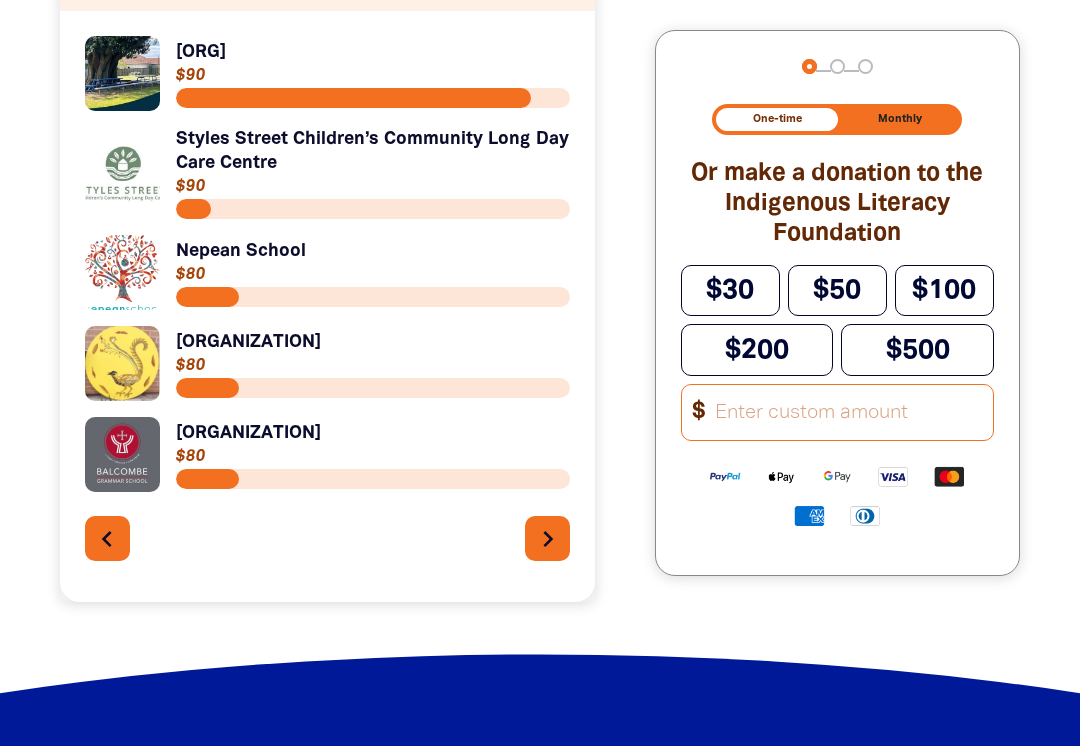 click on "Link to [ORG]" at bounding box center [327, 454] 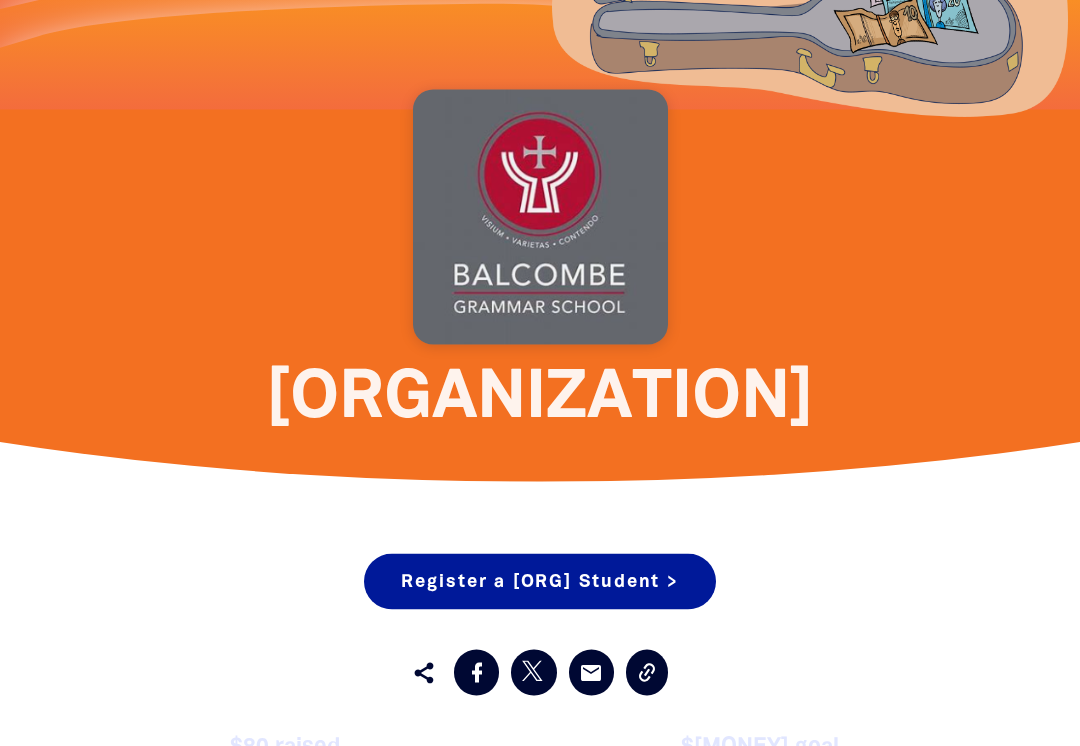 scroll, scrollTop: 612, scrollLeft: 0, axis: vertical 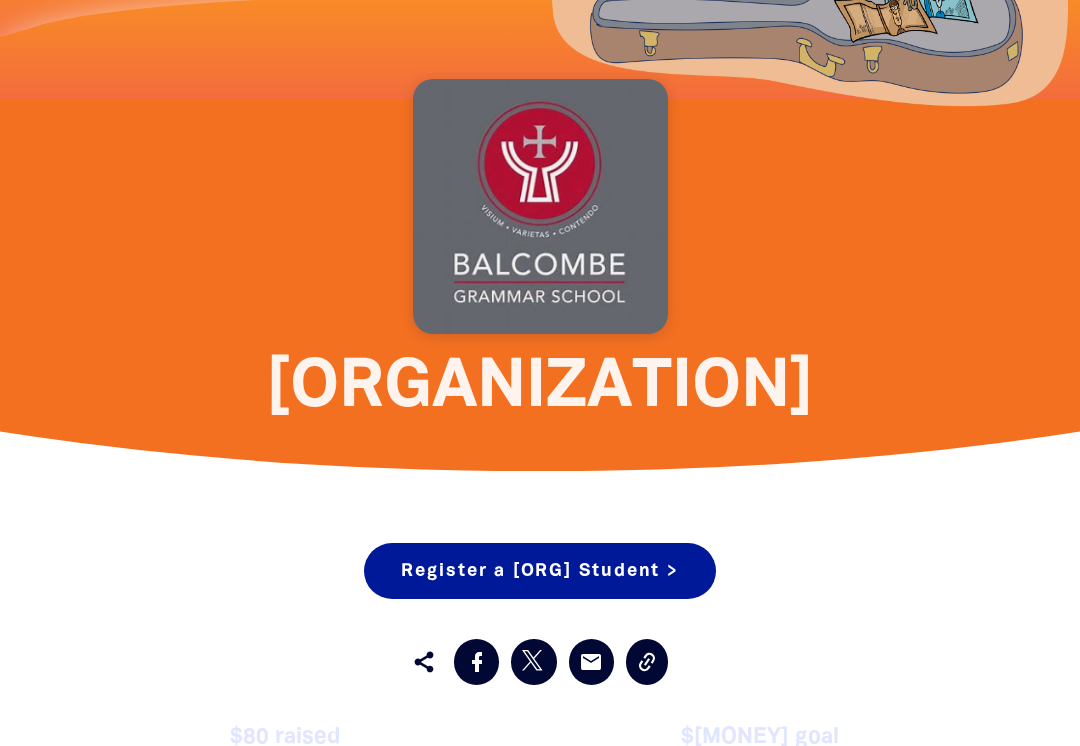click on "Register a [ORG] Student >" at bounding box center [540, 571] 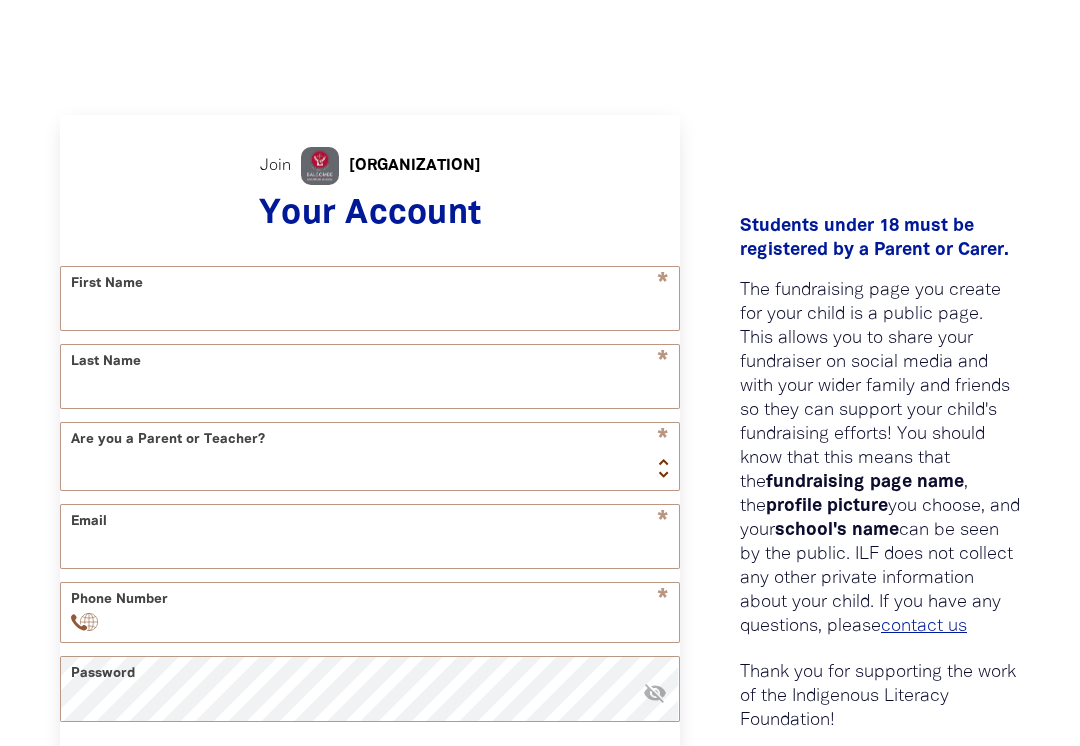 scroll, scrollTop: 401, scrollLeft: 0, axis: vertical 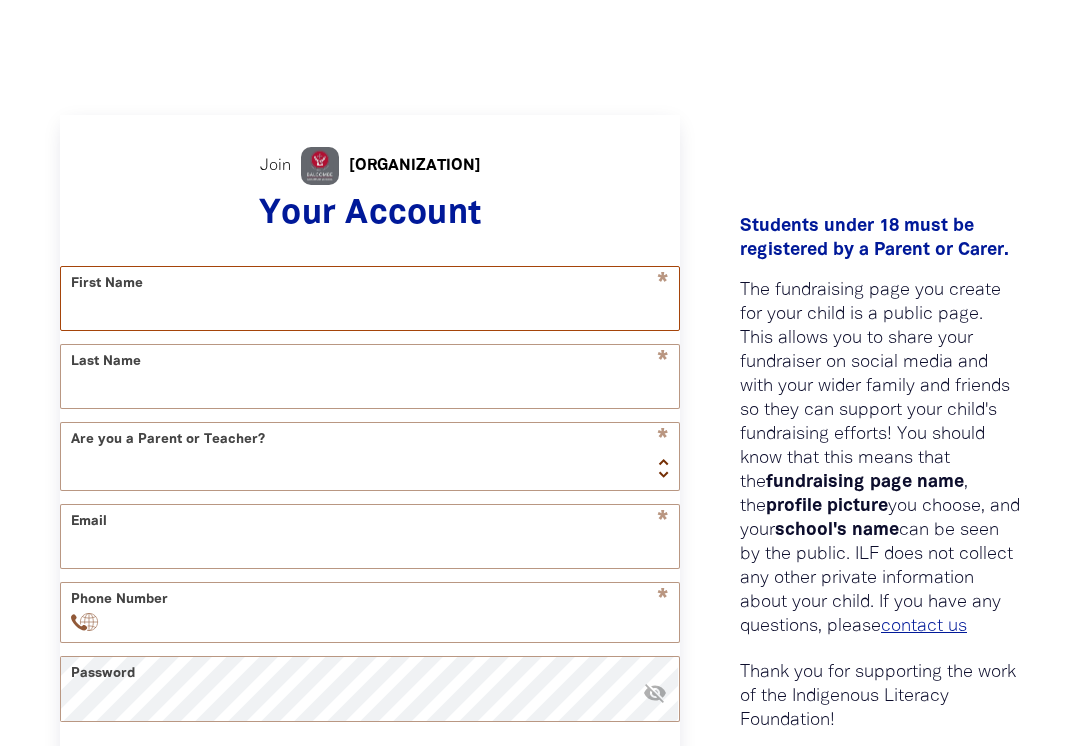 click on "First Name" at bounding box center [370, 298] 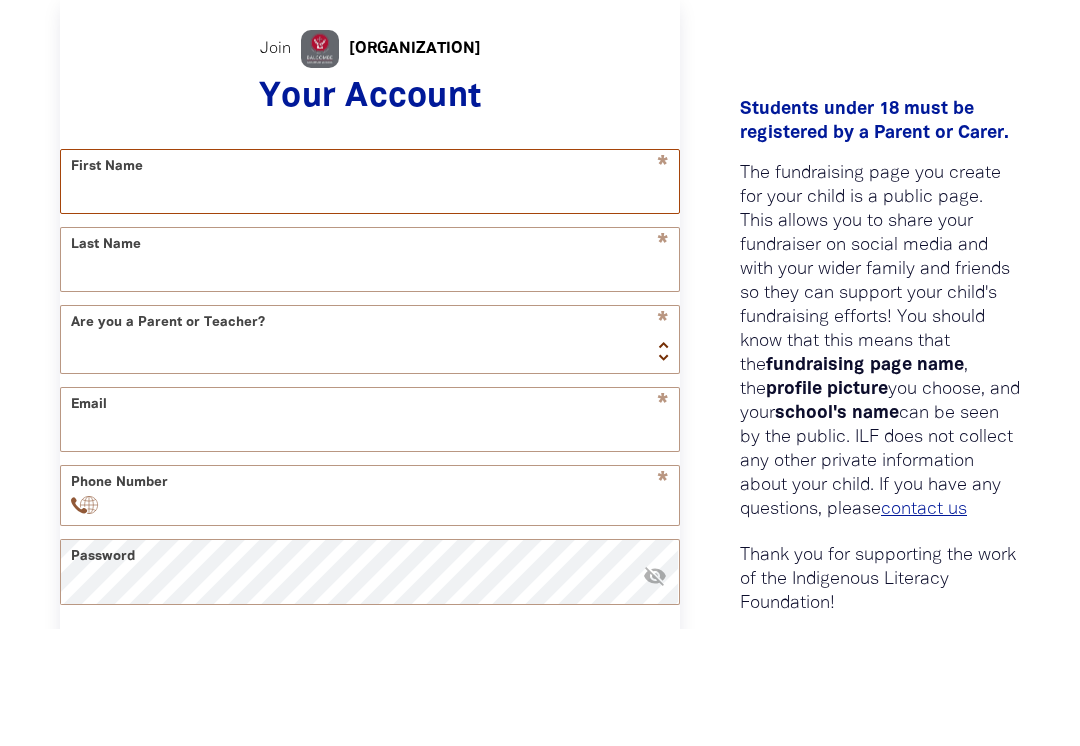 type on "W" 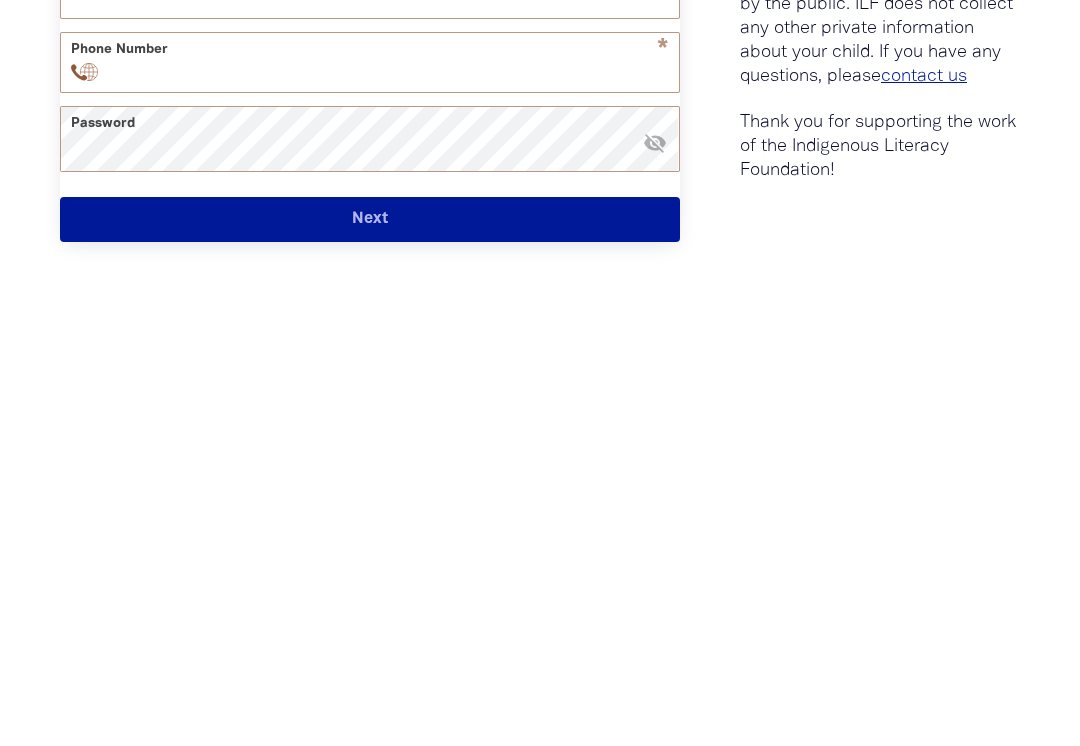 scroll, scrollTop: 544, scrollLeft: 0, axis: vertical 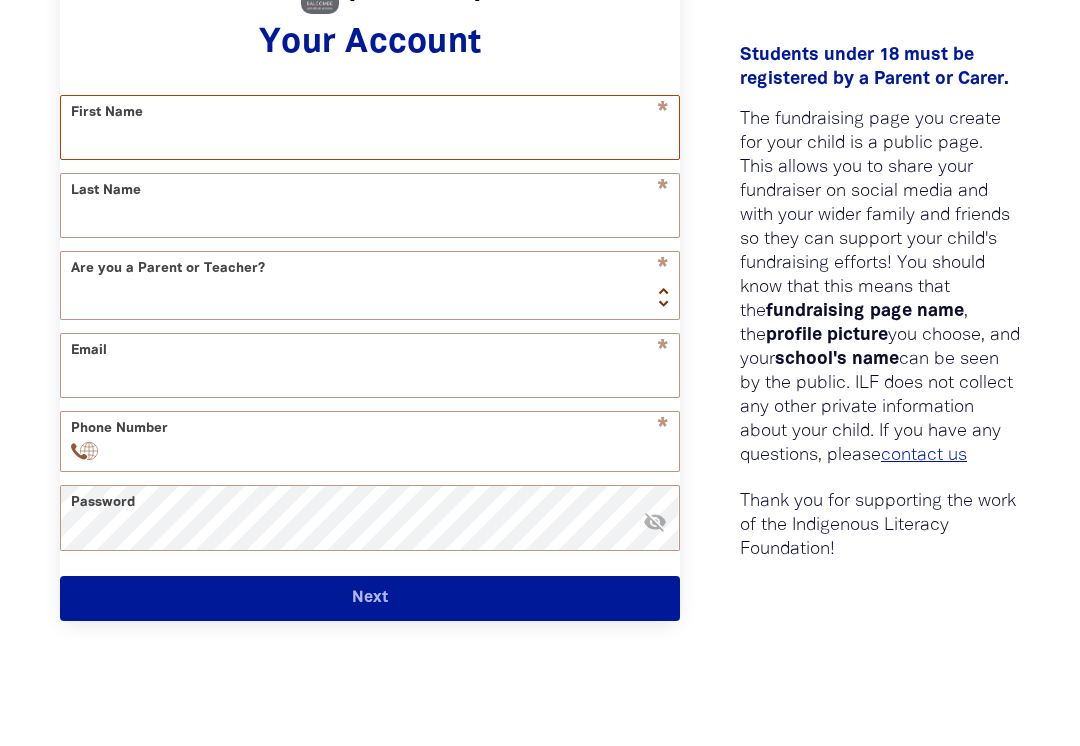 click on "First Name" at bounding box center (370, 155) 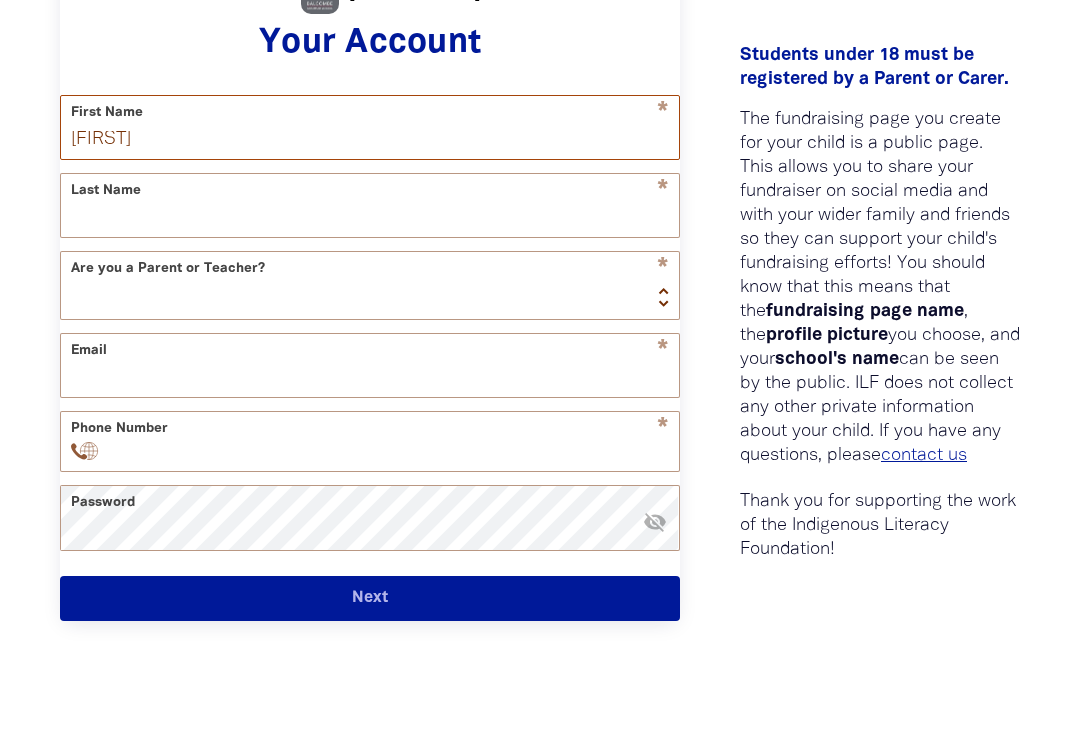 type on "[FIRST]" 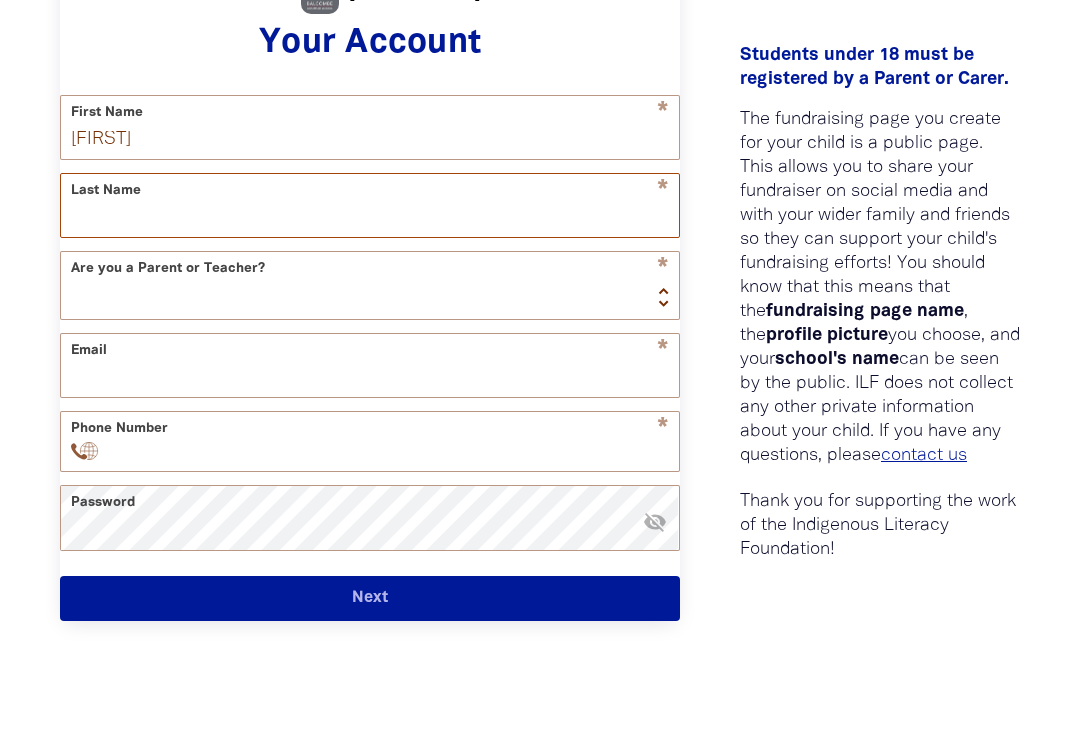 click on "Last Name" at bounding box center [370, 233] 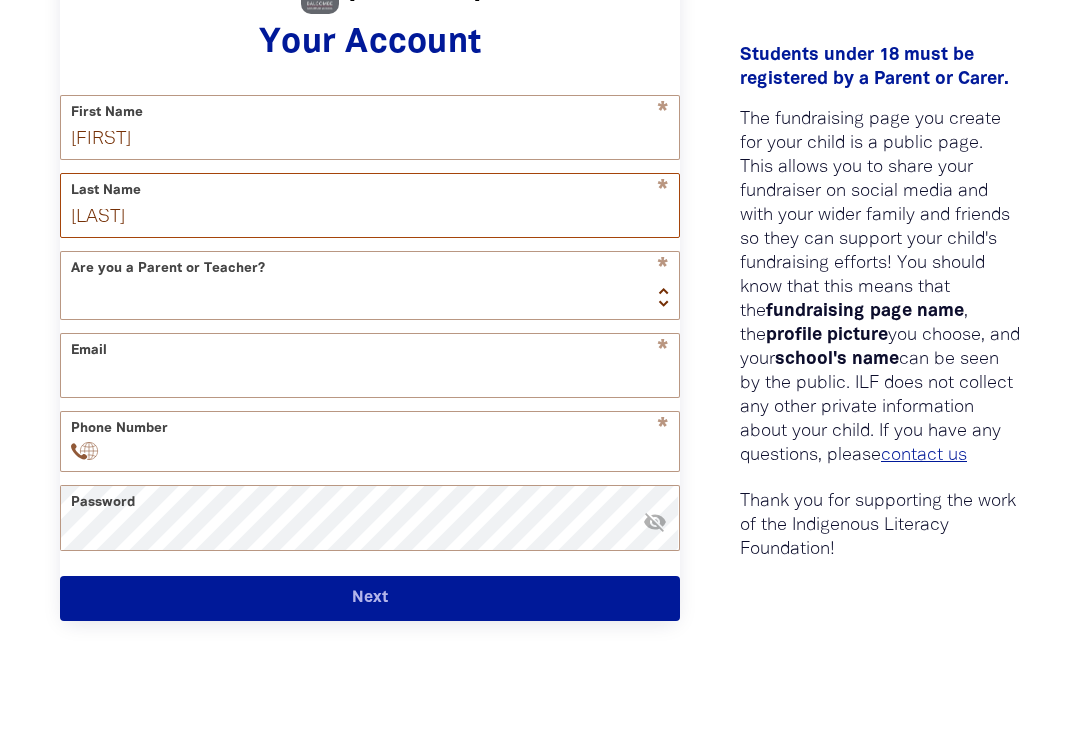 type on "[LAST]" 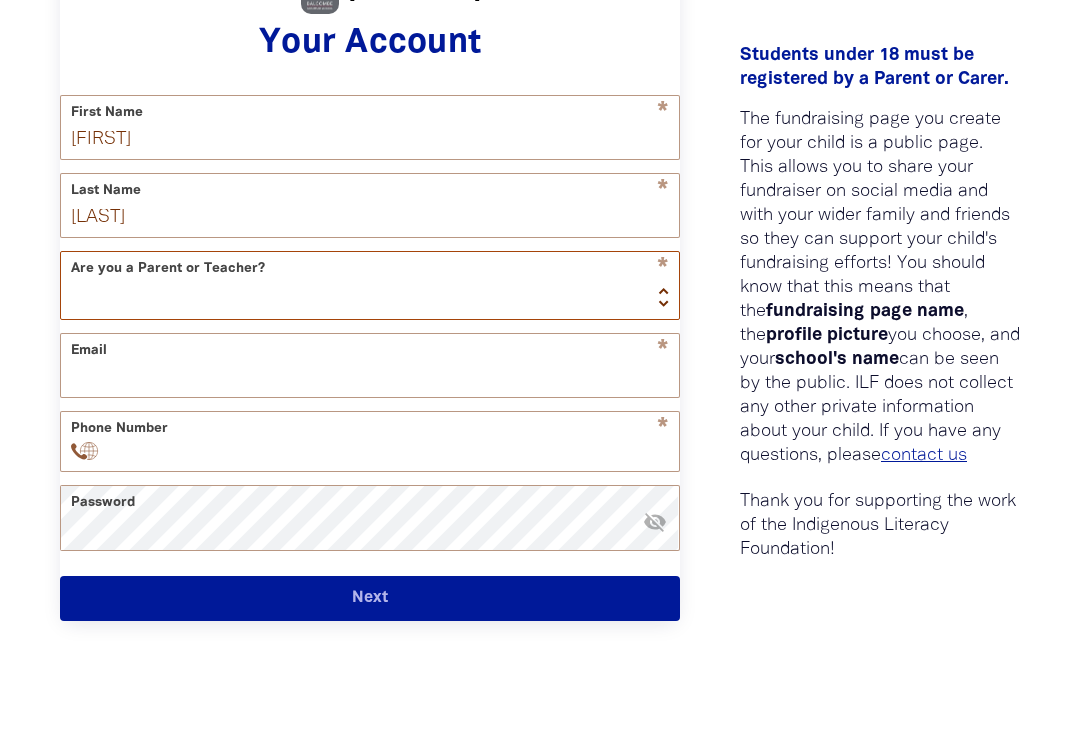 click on "Teacher Parent" at bounding box center (370, 313) 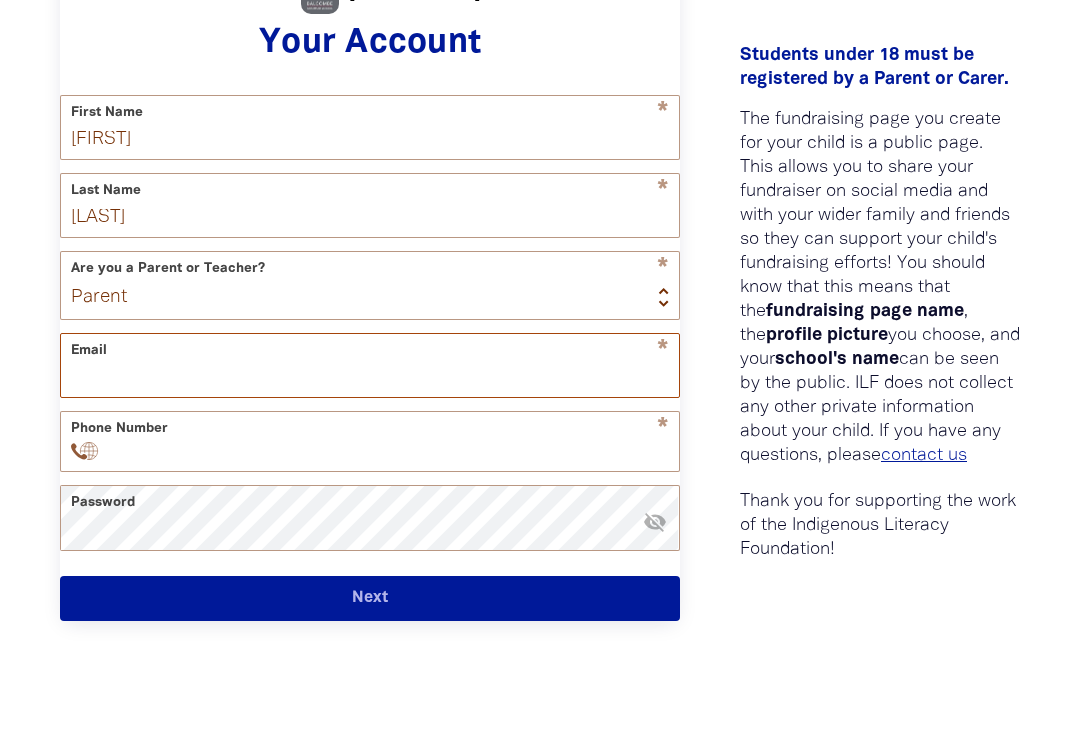 click on "Email" at bounding box center [370, 365] 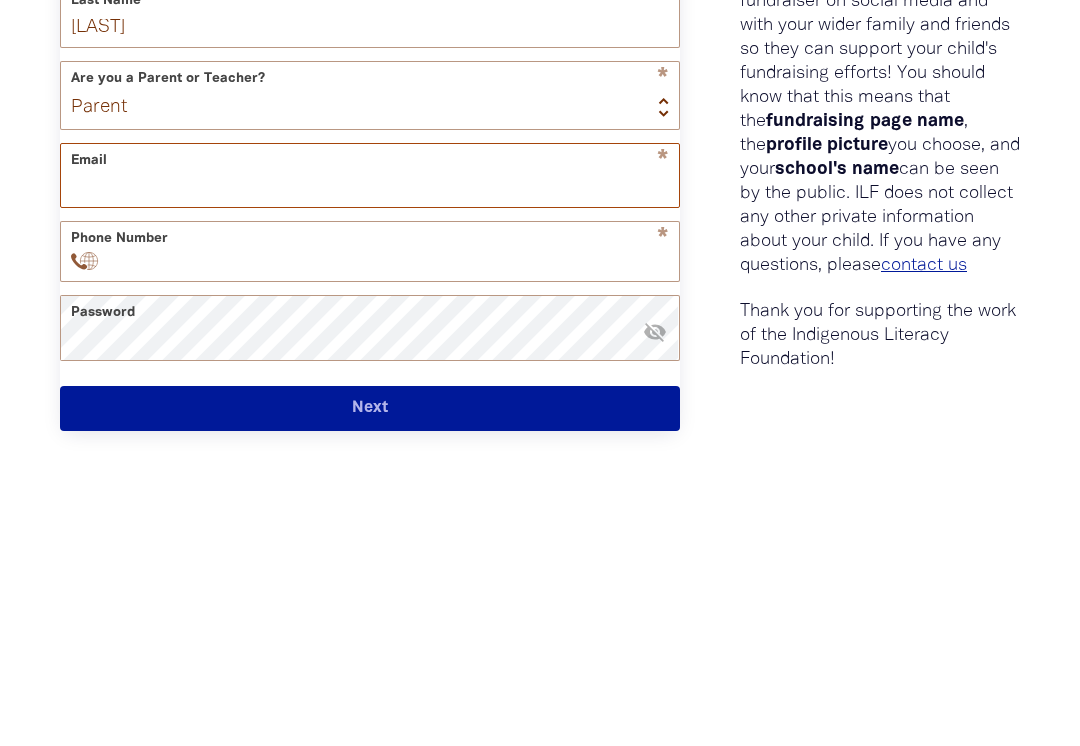 type on "[EMAIL]" 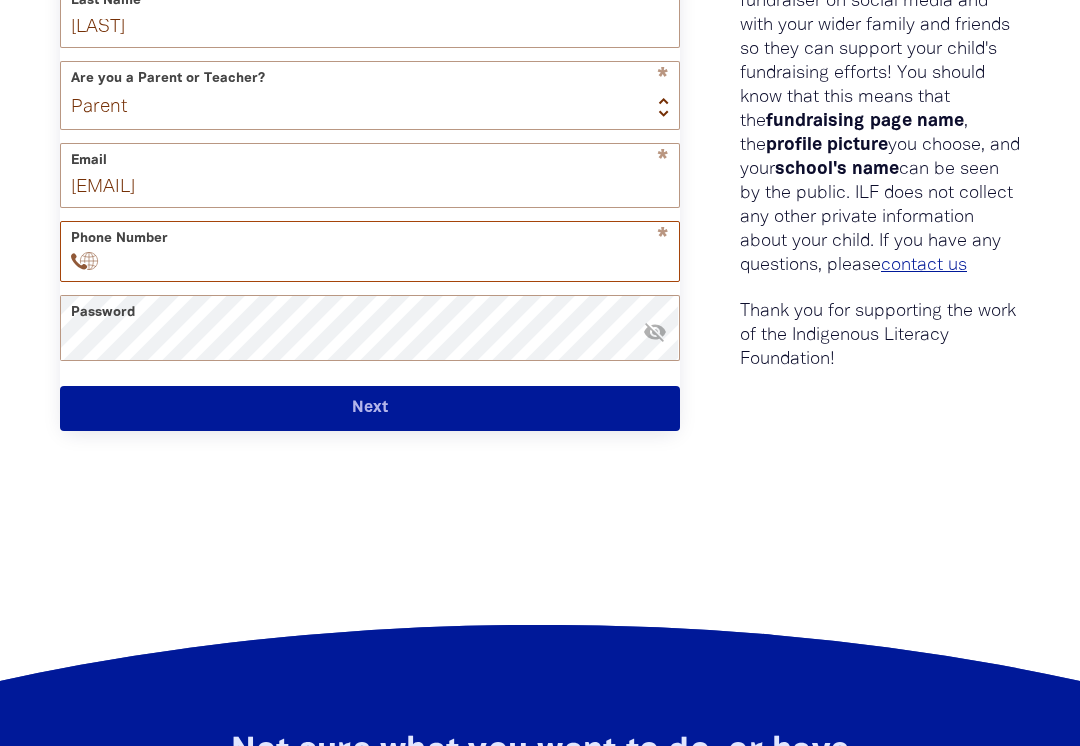 click on "Phone Number" at bounding box center (393, 261) 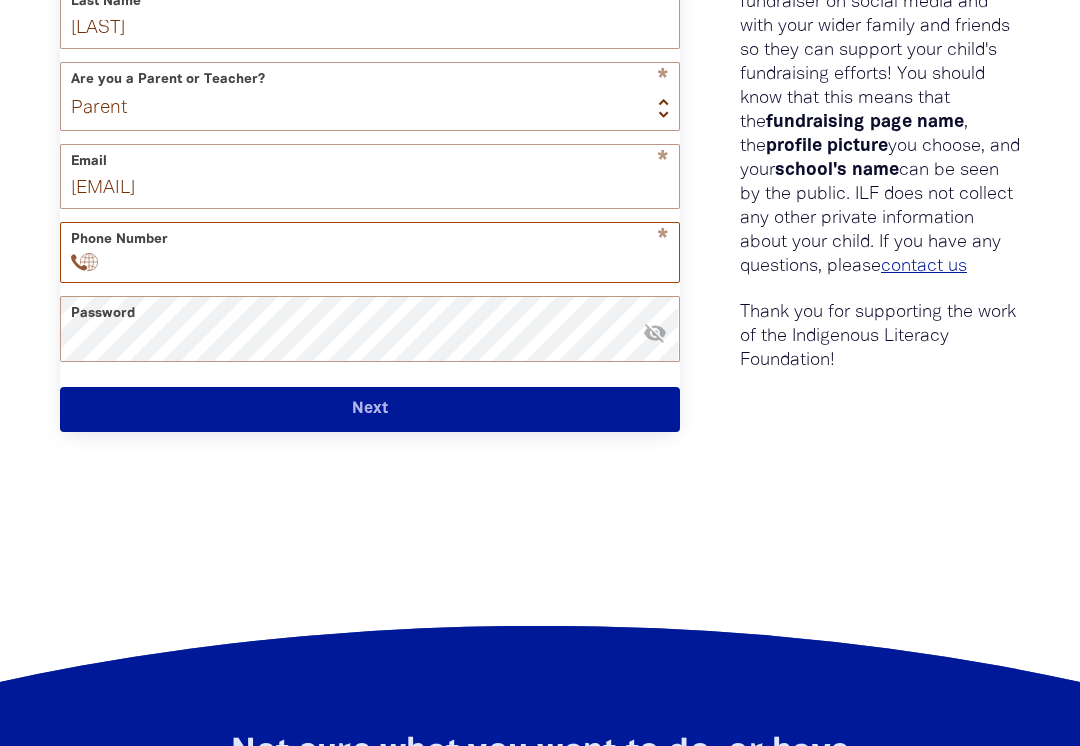 type on "+[NUMBER]" 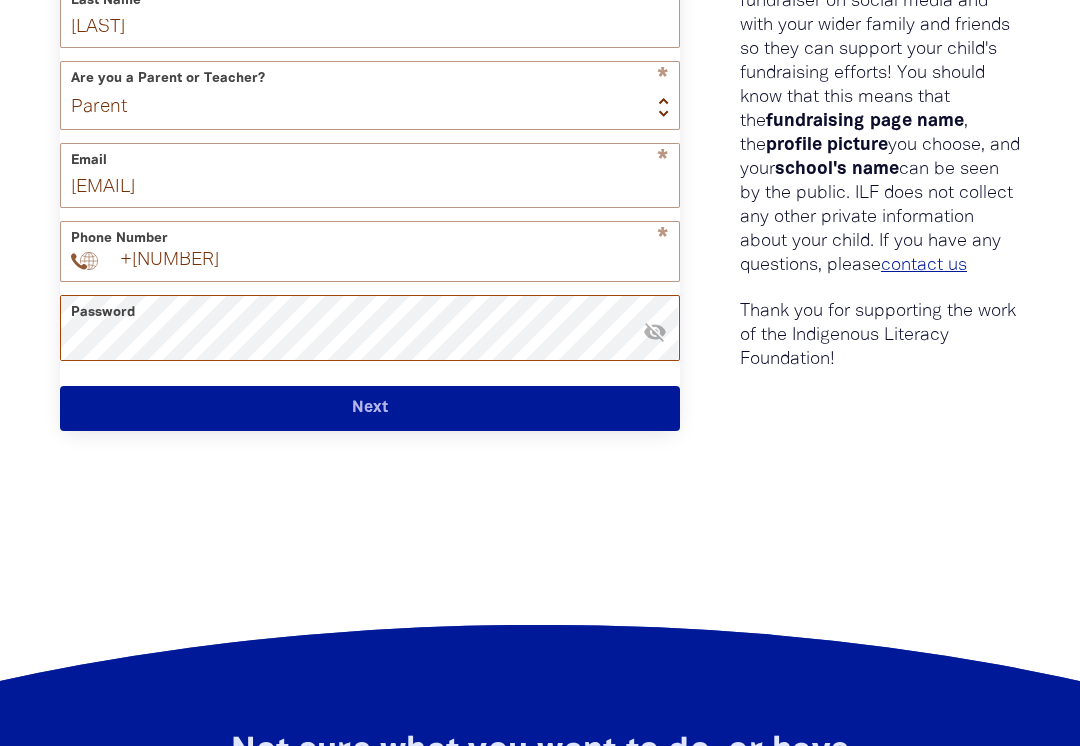 scroll, scrollTop: 761, scrollLeft: 0, axis: vertical 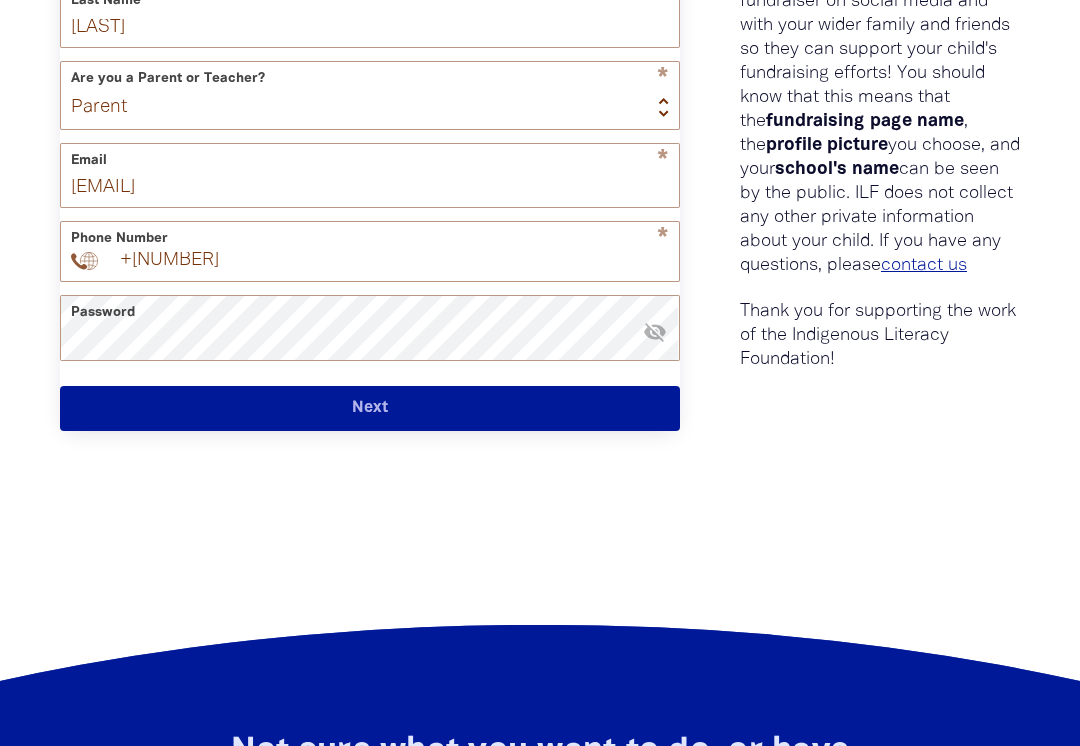 click on "Next" at bounding box center [370, 409] 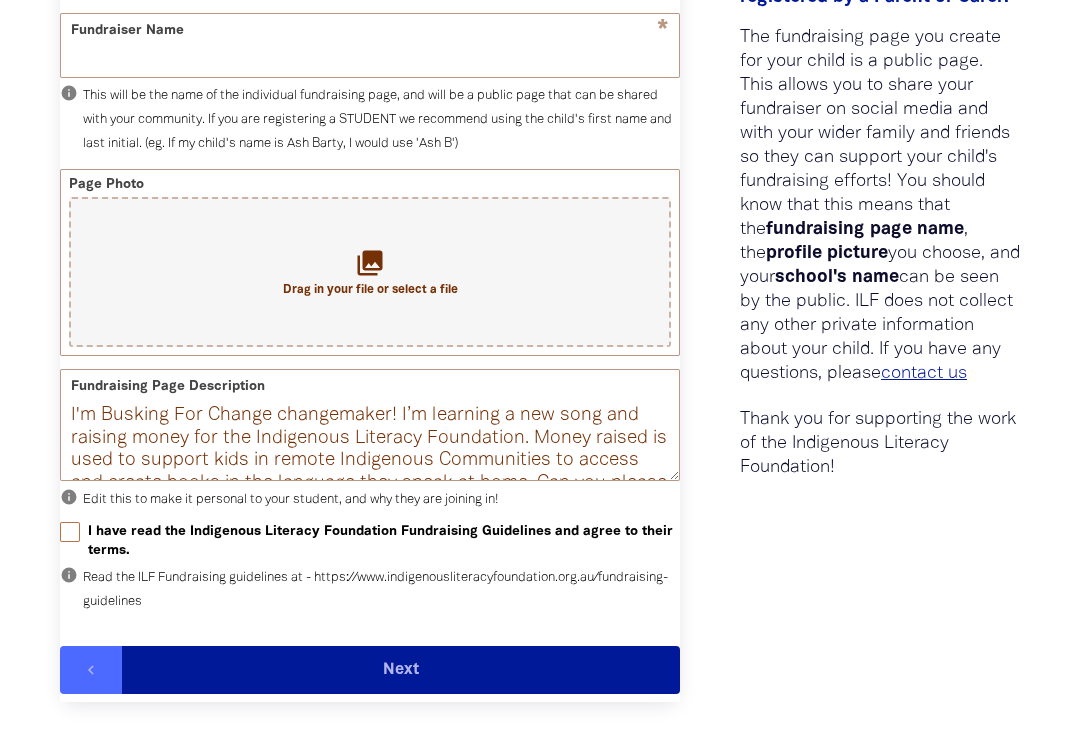 scroll, scrollTop: 494, scrollLeft: 0, axis: vertical 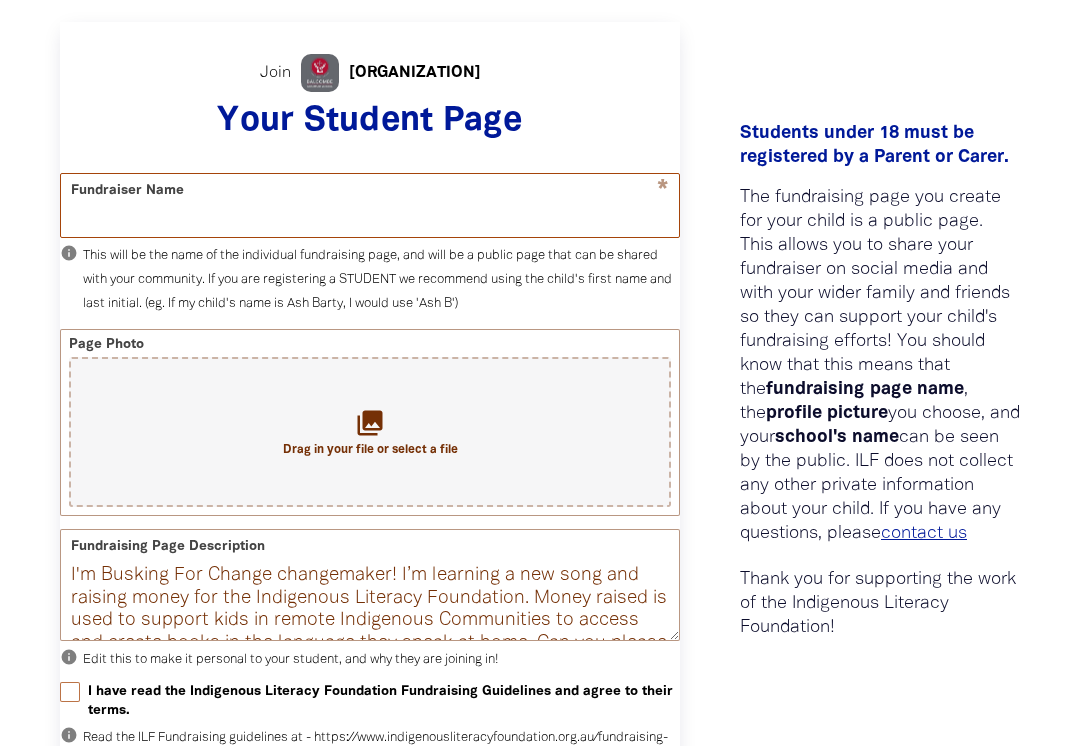 click on "Fundraiser Name" at bounding box center (370, 205) 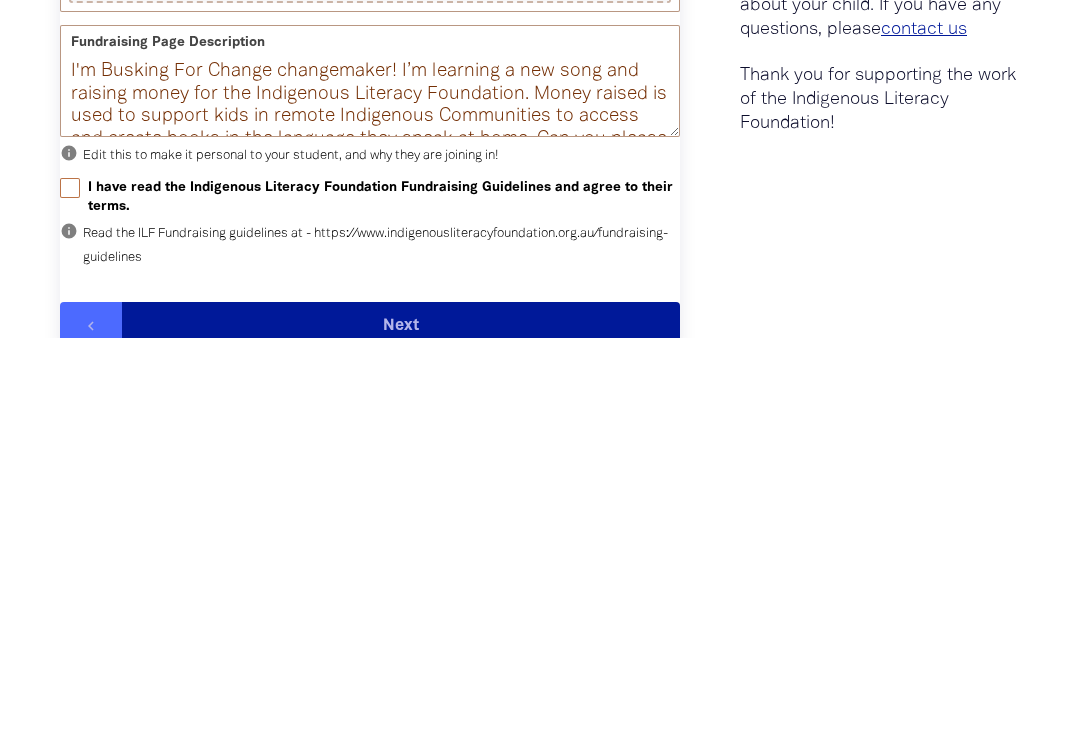 scroll, scrollTop: 591, scrollLeft: 0, axis: vertical 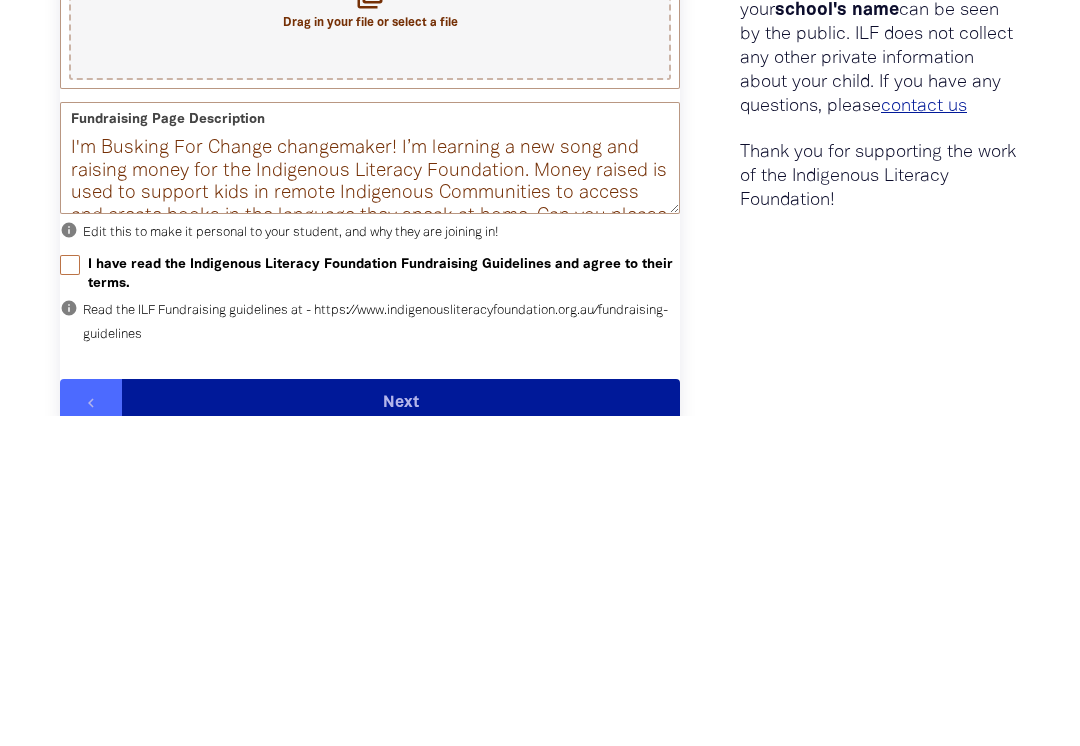 type on "[FIRST] S." 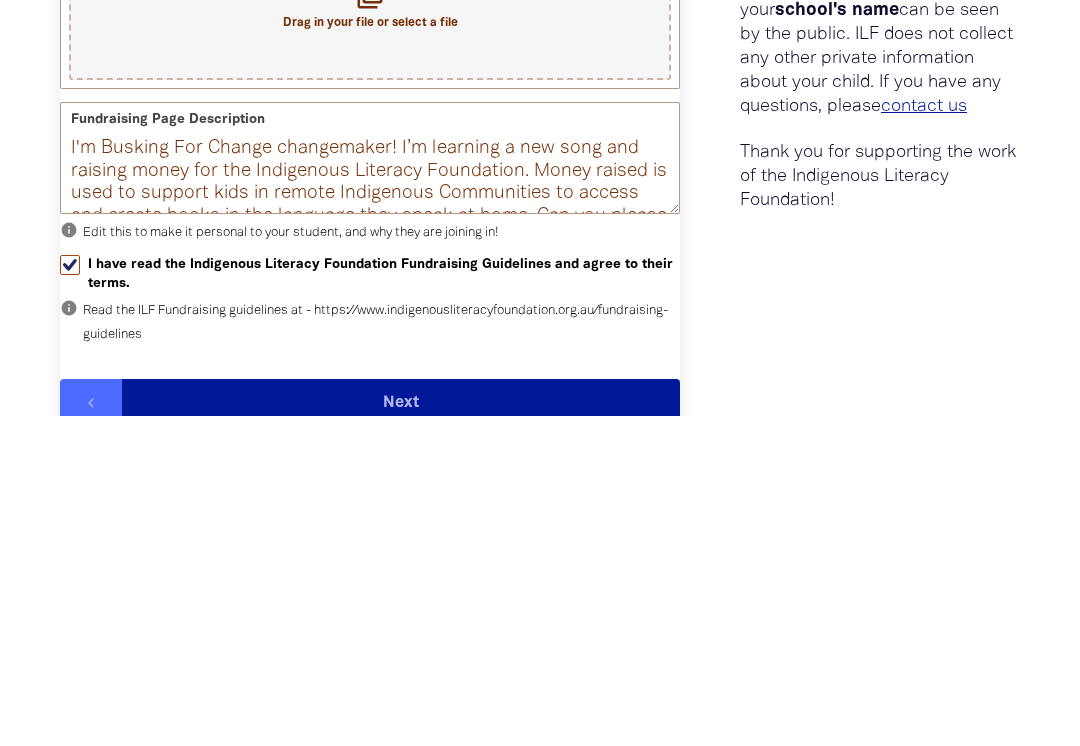 checkbox on "true" 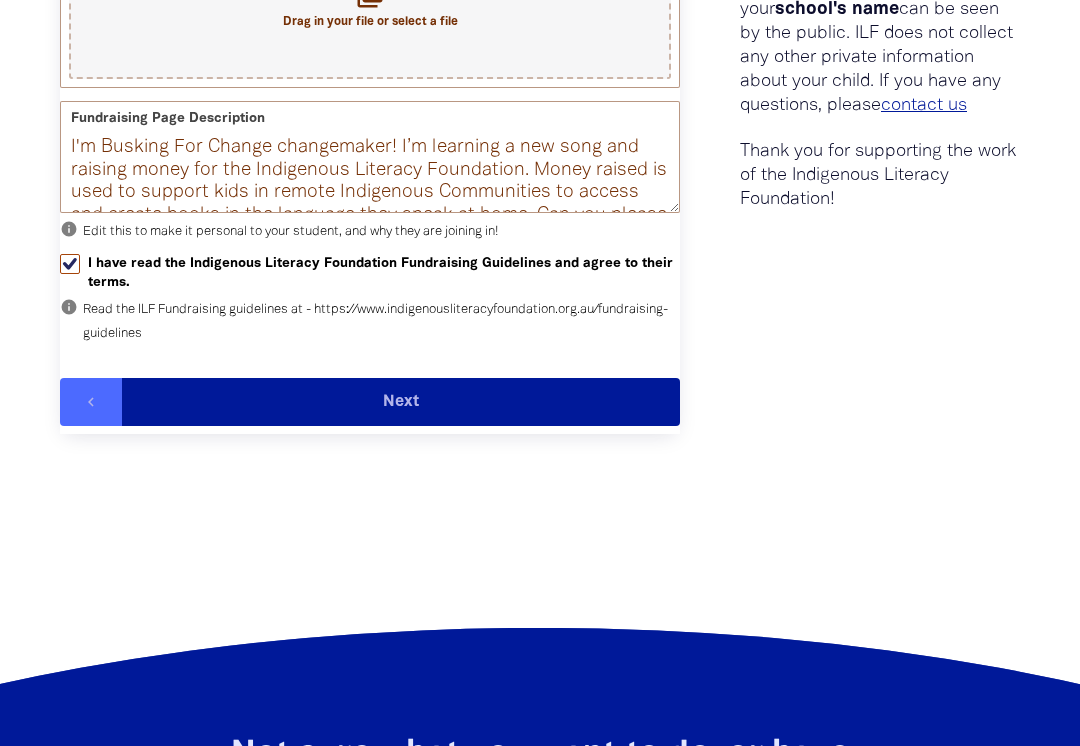 click on "Next" at bounding box center (401, 402) 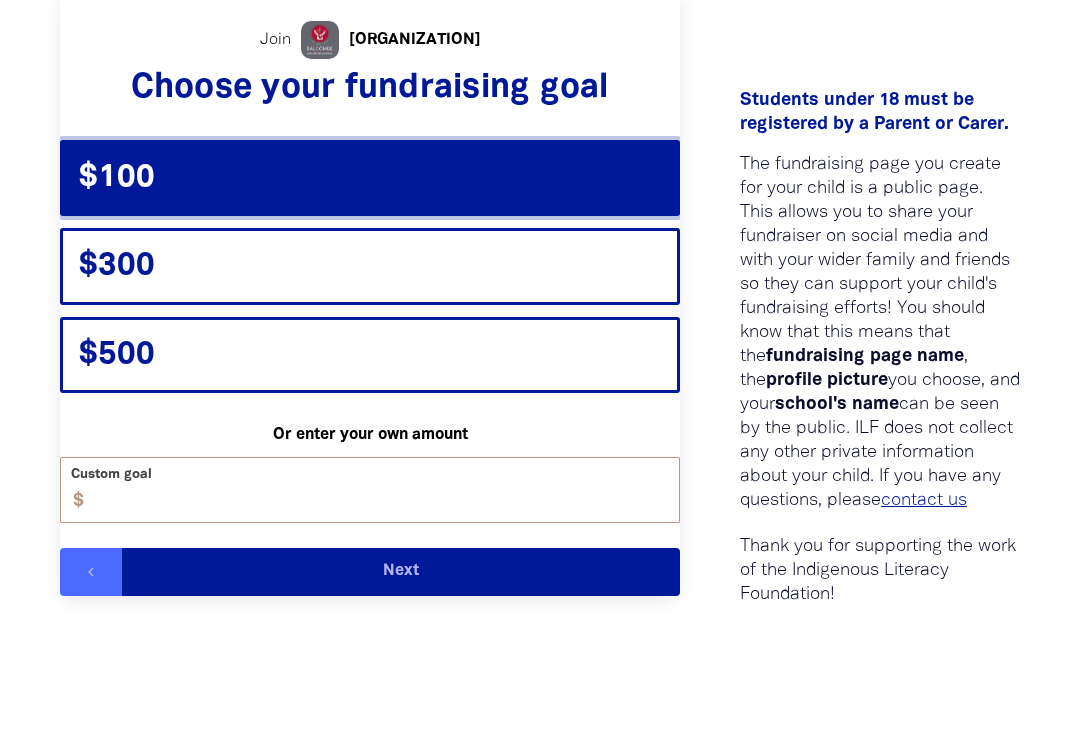 scroll, scrollTop: 435, scrollLeft: 0, axis: vertical 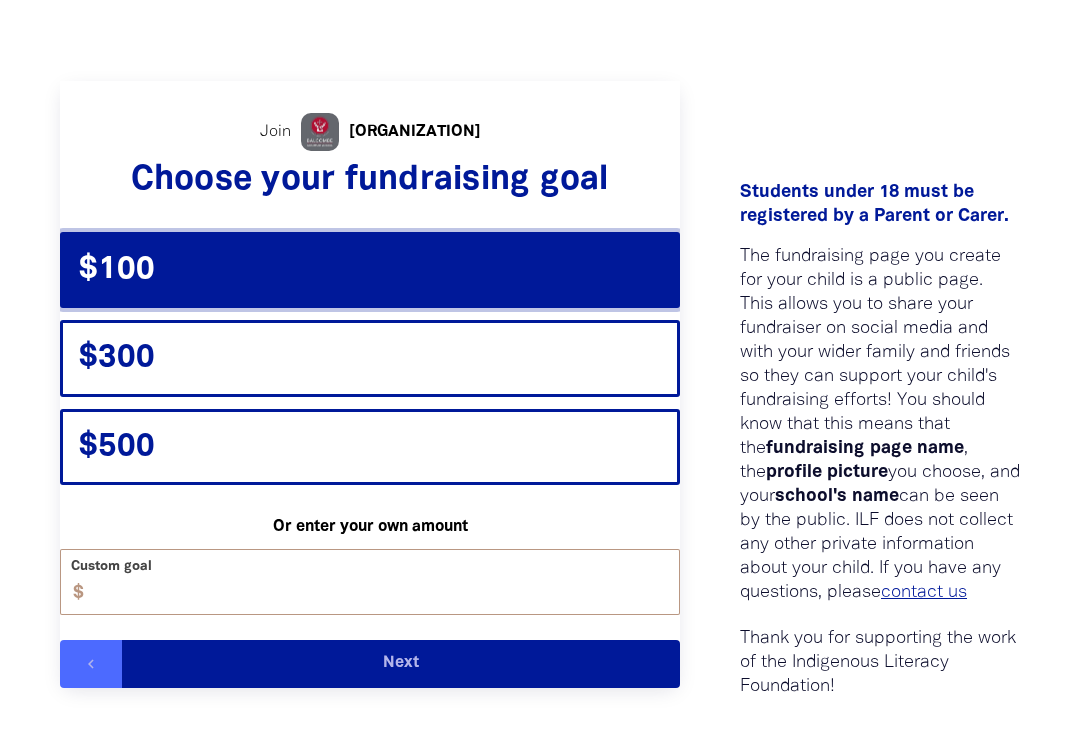 click on "Next" at bounding box center [401, 664] 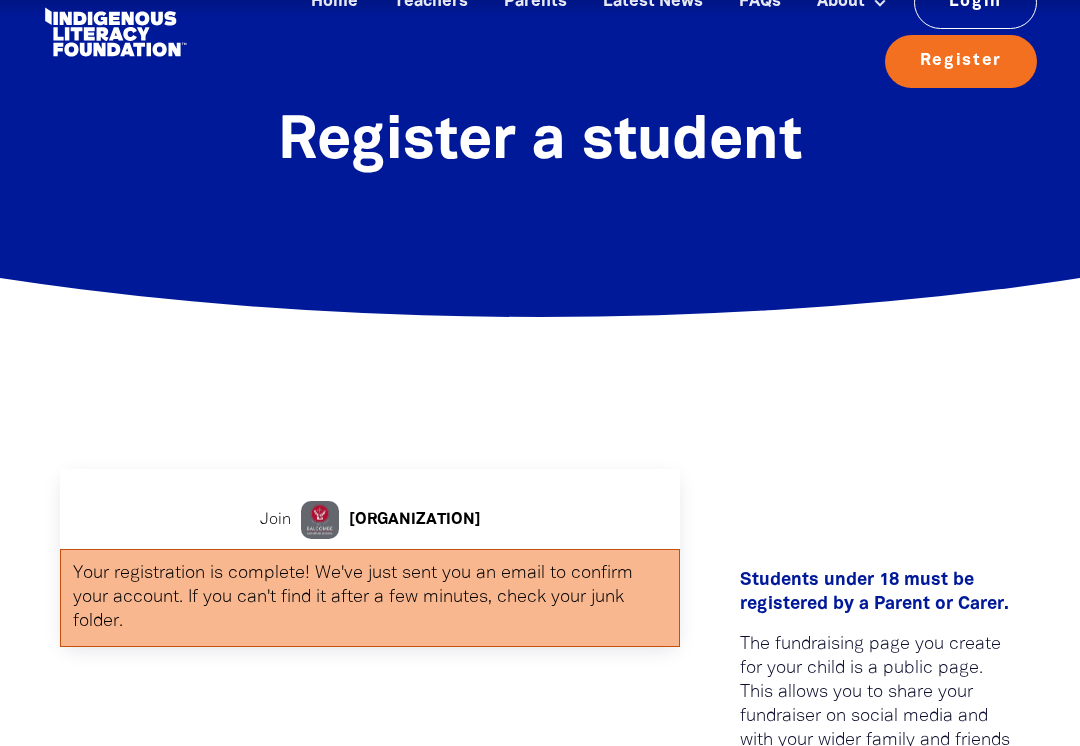 scroll, scrollTop: 0, scrollLeft: 0, axis: both 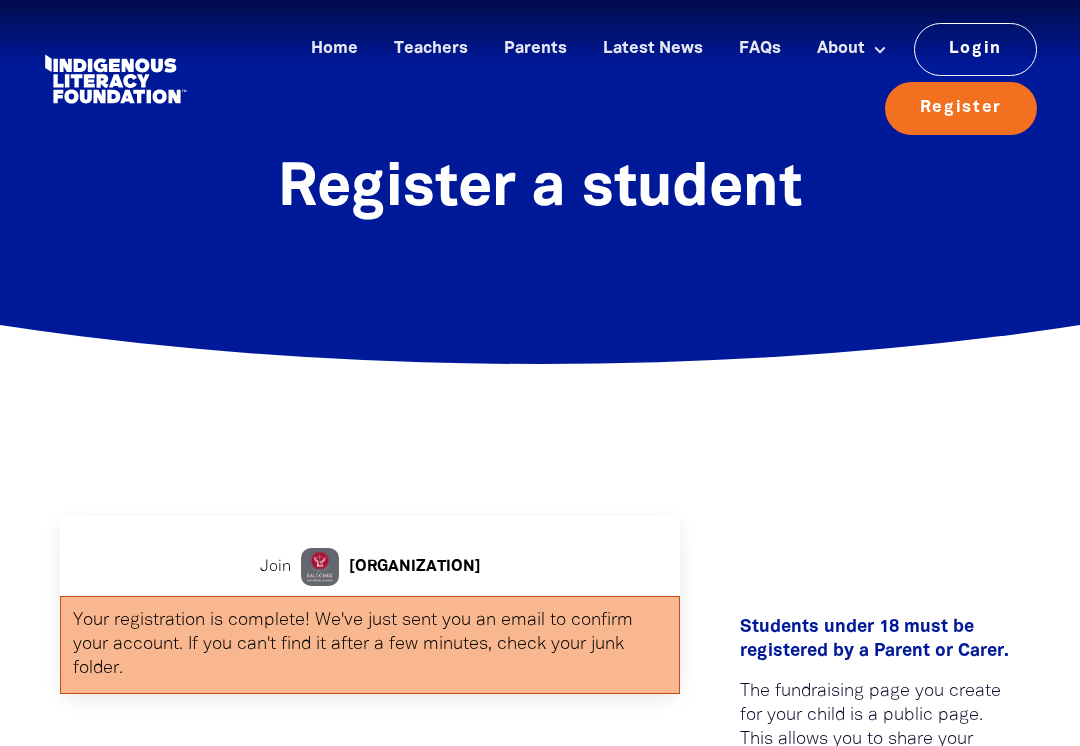 click on "Home" at bounding box center (334, 49) 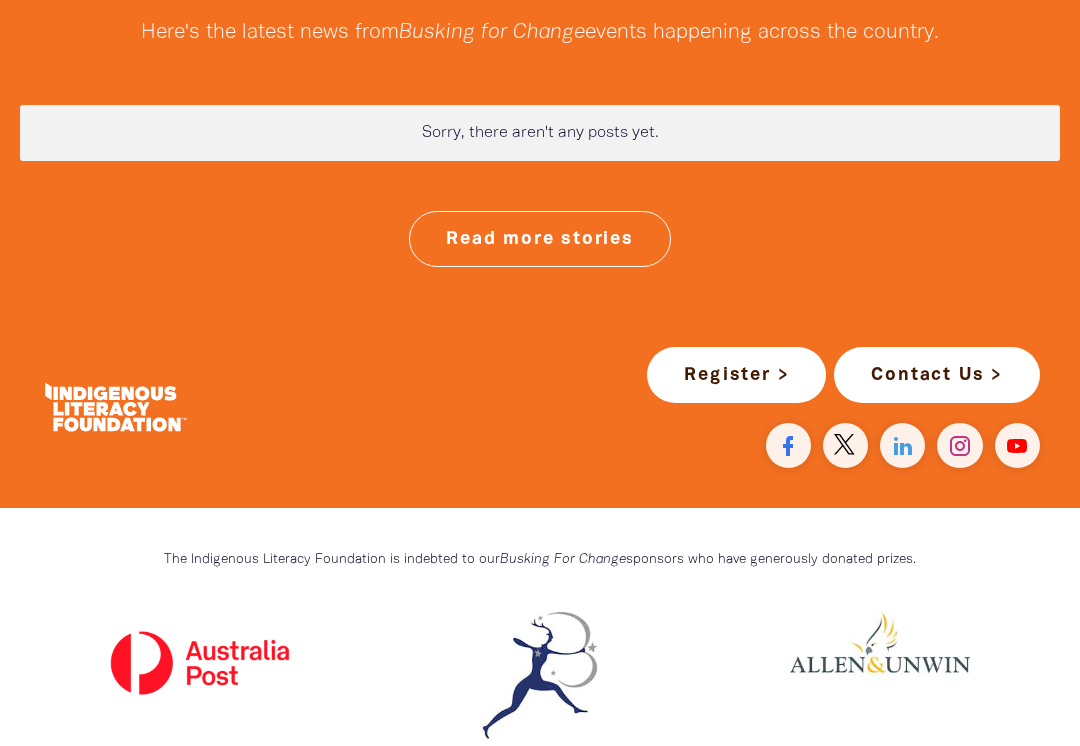 click on "chevron_right" at bounding box center [958, -397] 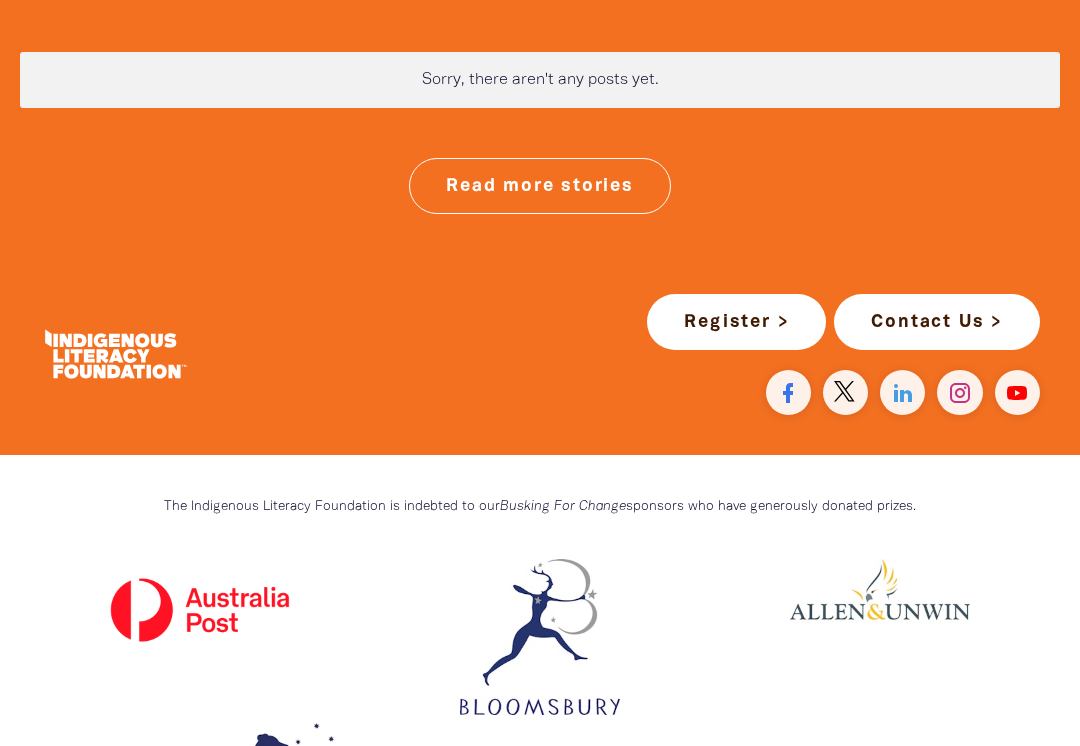 scroll, scrollTop: 5445, scrollLeft: 0, axis: vertical 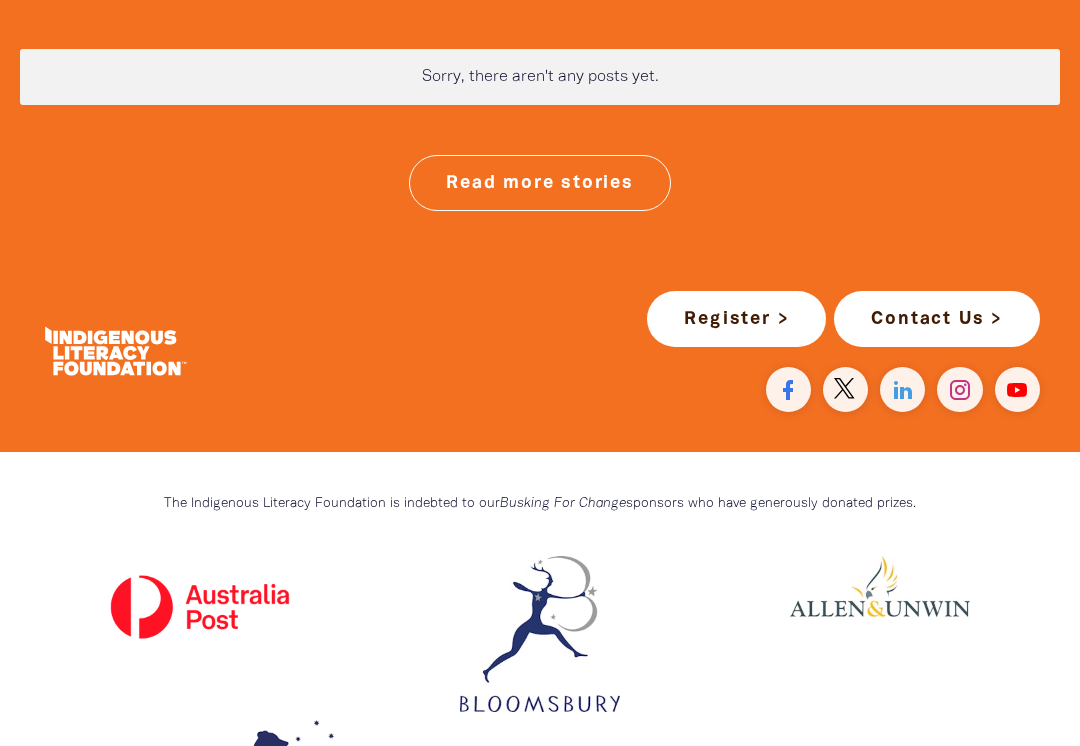 click on "Link to [ORG]" at bounding box center [540, -628] 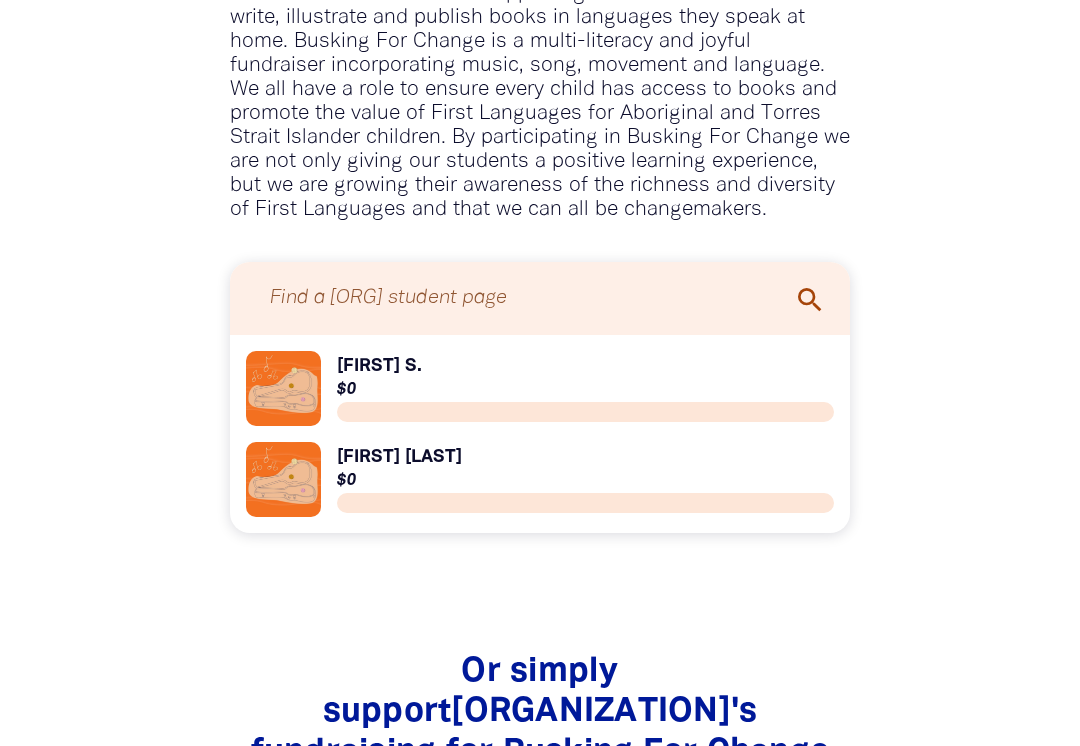 scroll, scrollTop: 1480, scrollLeft: 0, axis: vertical 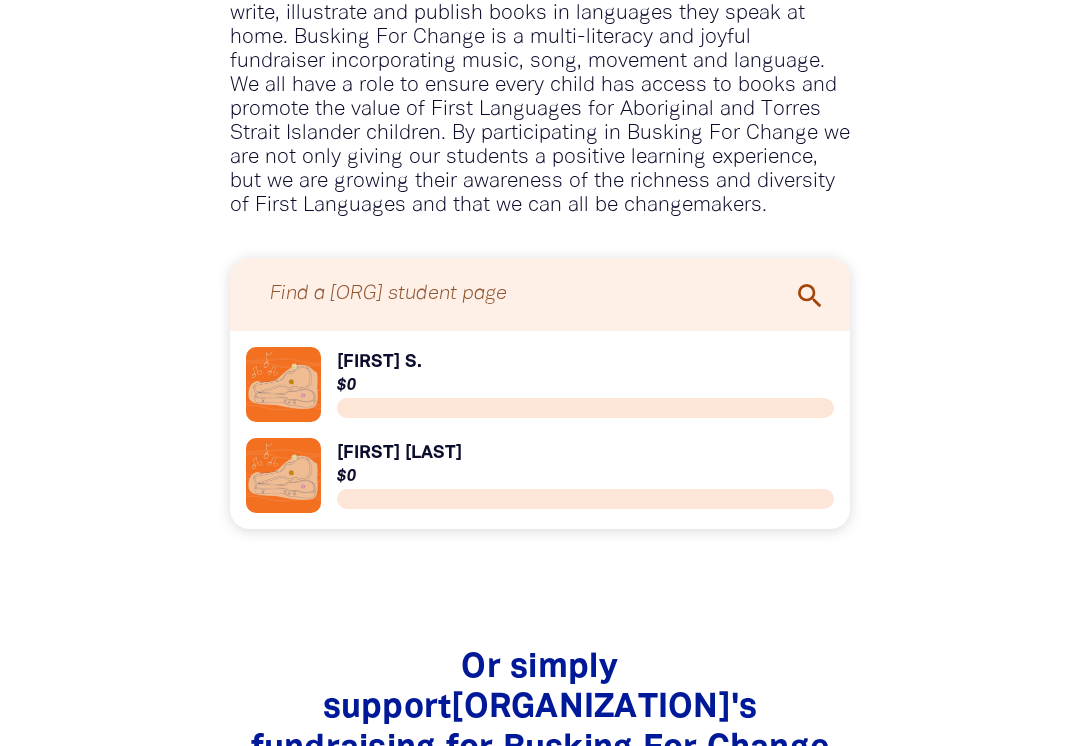 click on "Link to [FIRST] S." at bounding box center [540, 385] 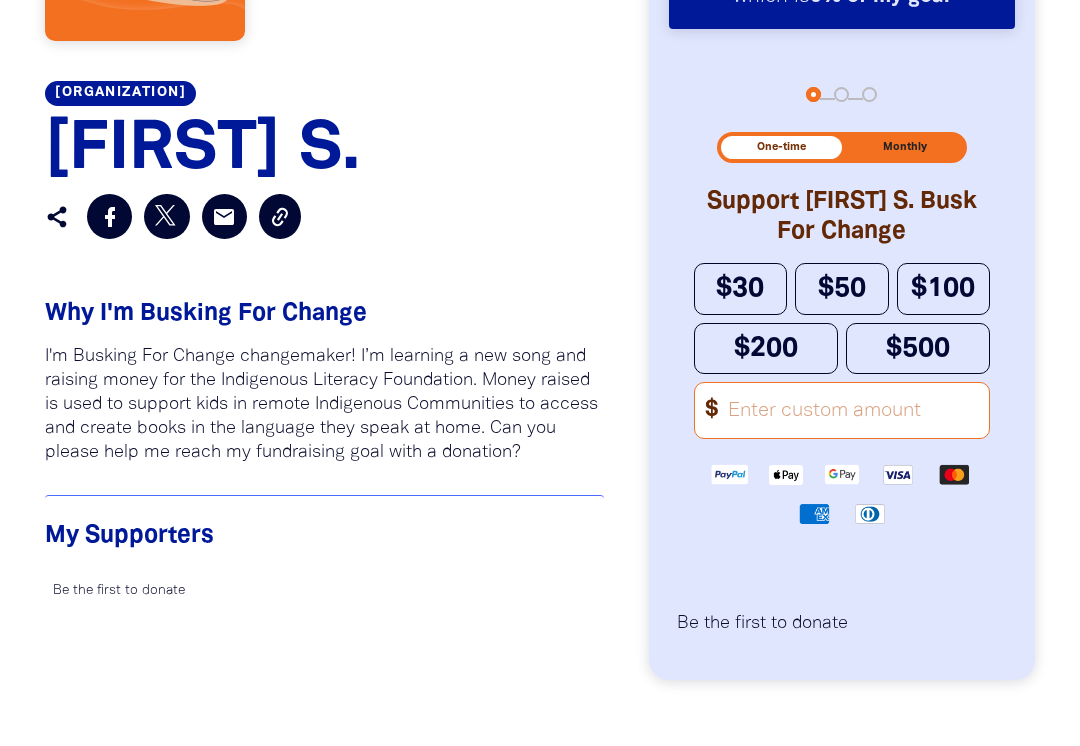 scroll, scrollTop: 861, scrollLeft: 0, axis: vertical 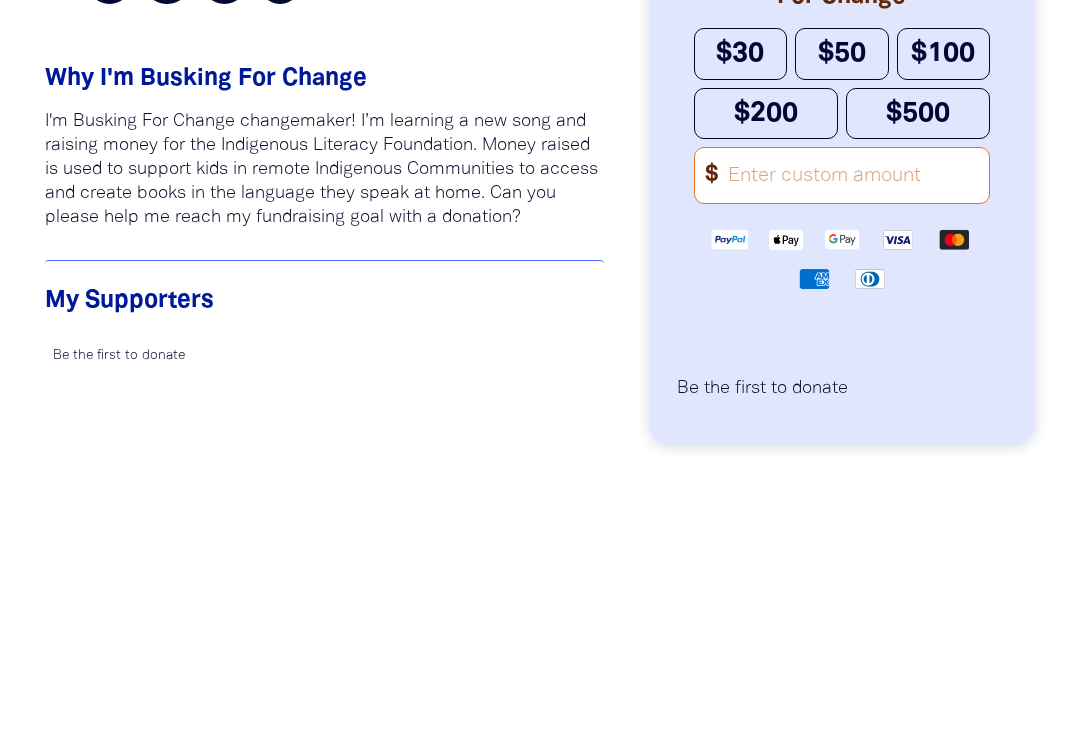 type on "5" 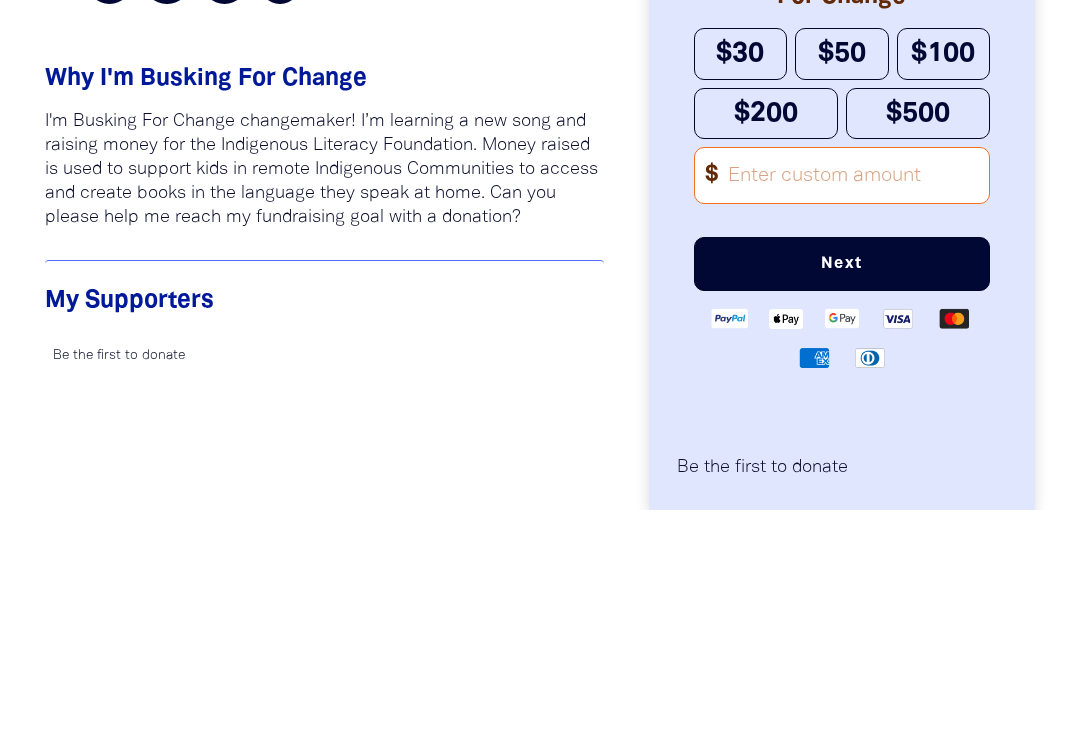 type on "5" 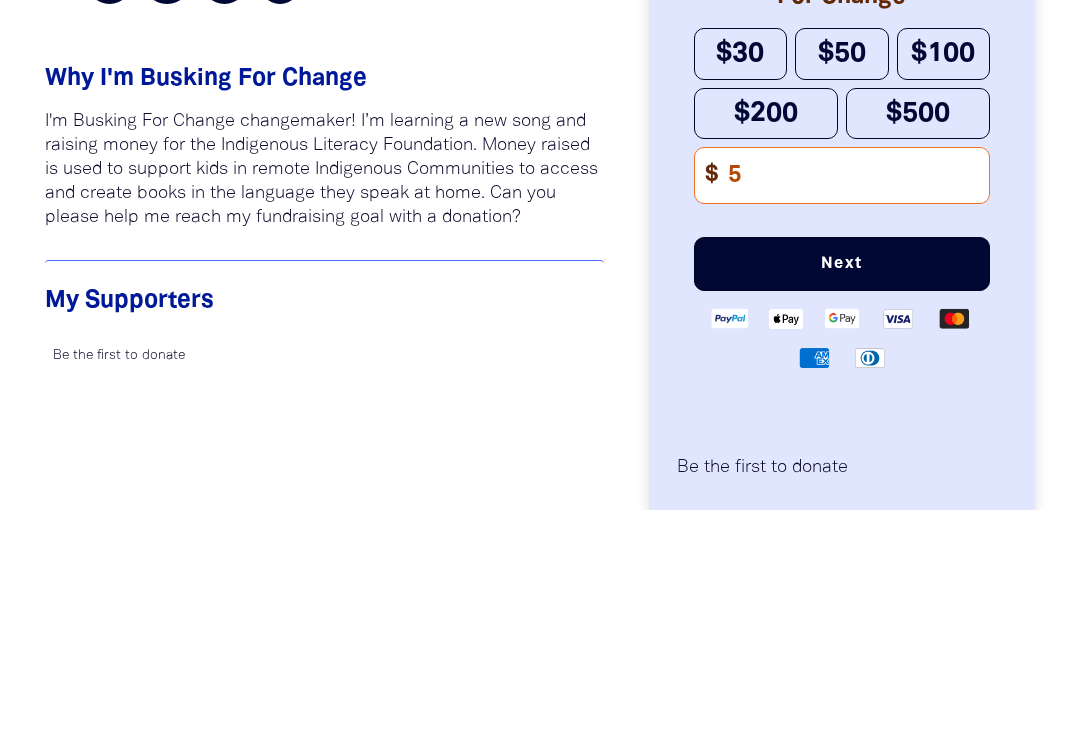 type 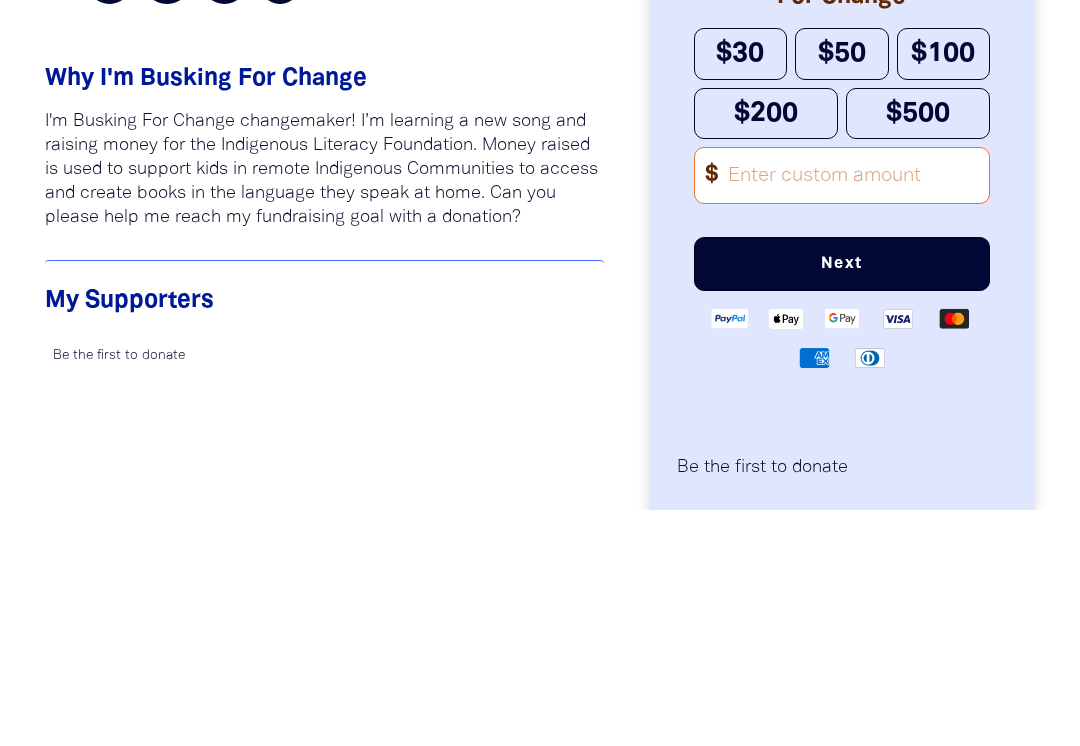 click on "Next" at bounding box center [842, 500] 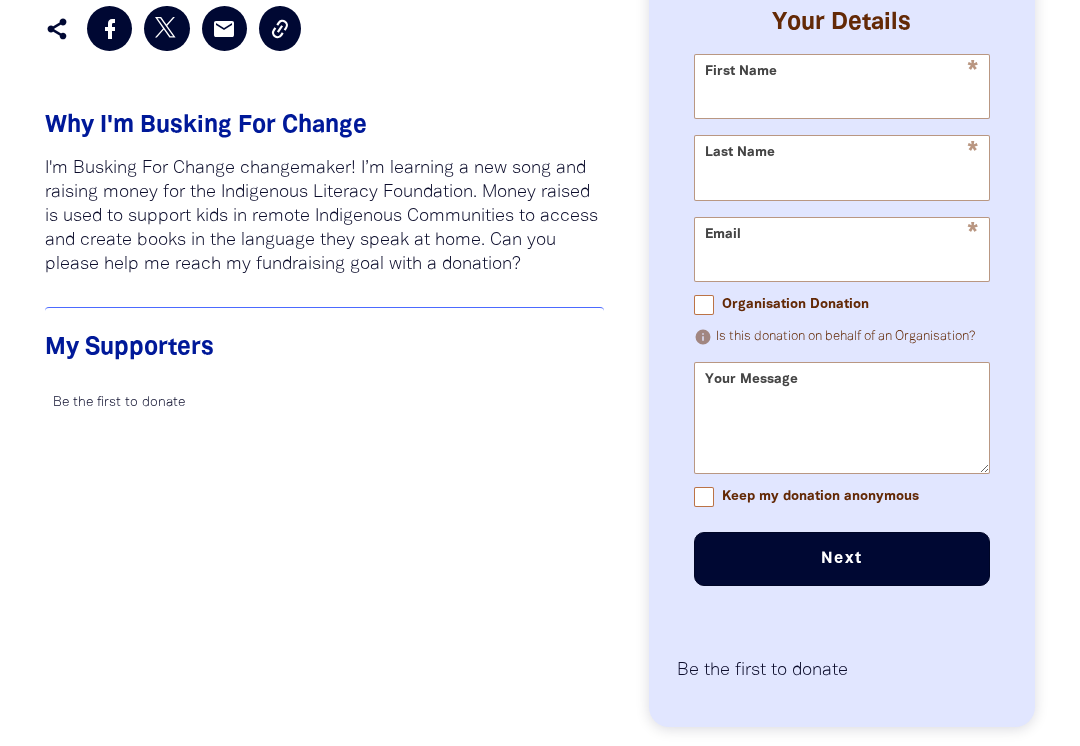 scroll, scrollTop: 1032, scrollLeft: 0, axis: vertical 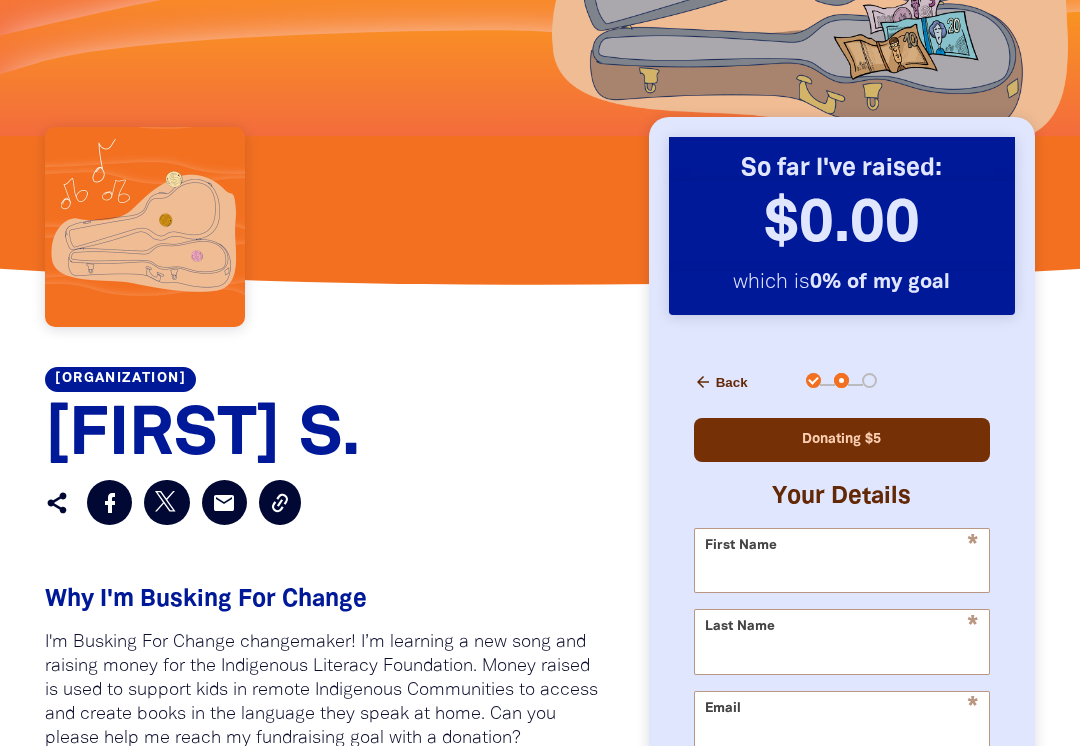 click on "arrow_back" at bounding box center (703, 383) 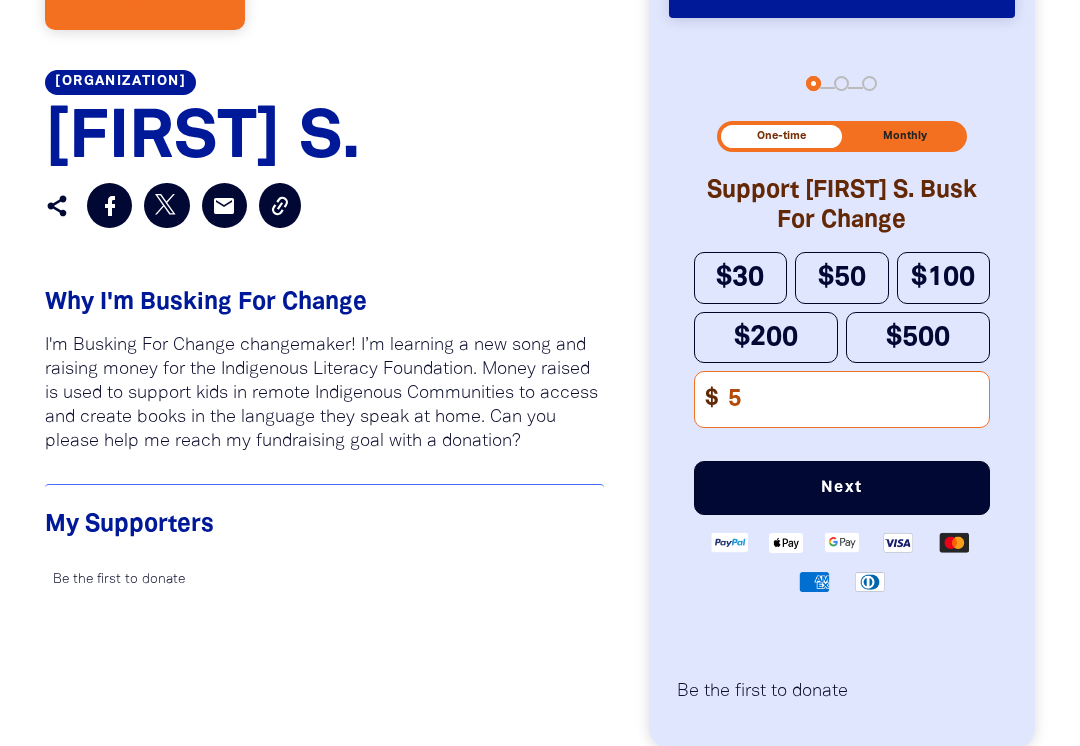 scroll, scrollTop: 892, scrollLeft: 0, axis: vertical 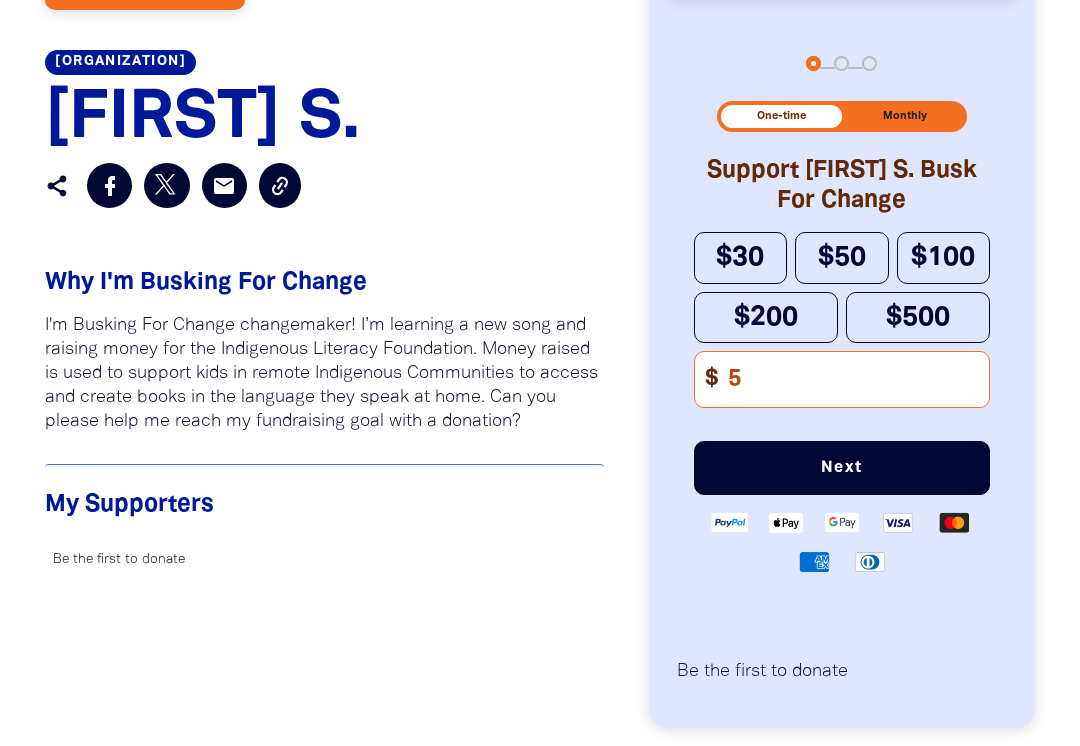click on "5" at bounding box center [852, 379] 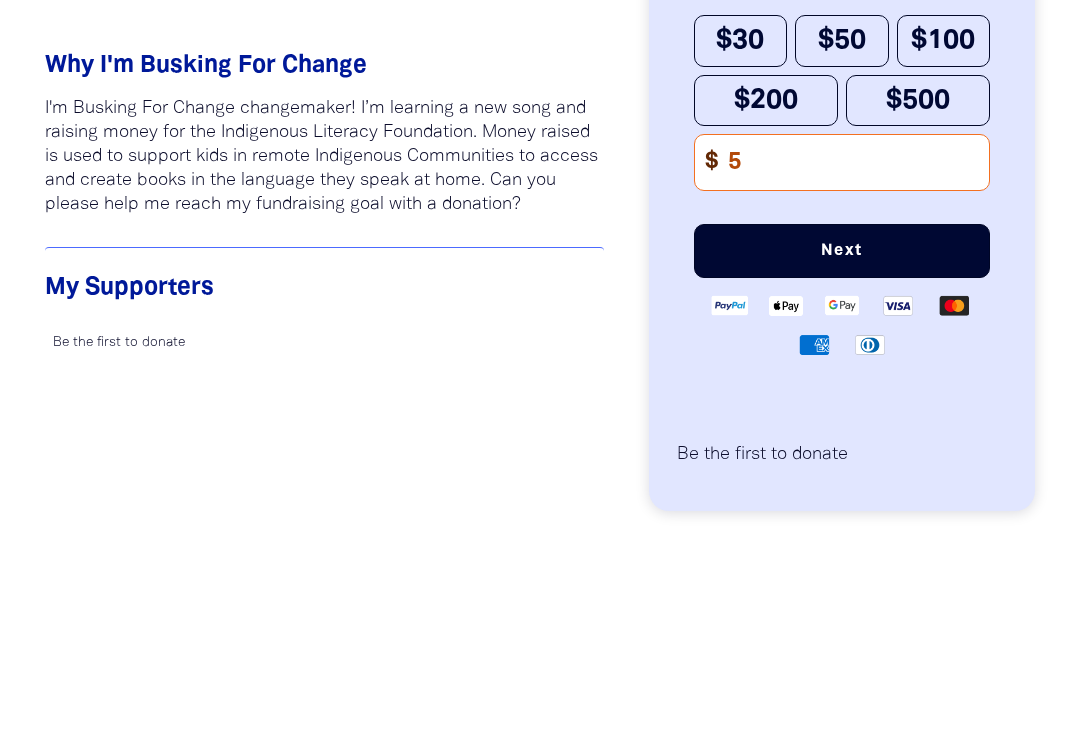scroll, scrollTop: 1109, scrollLeft: 0, axis: vertical 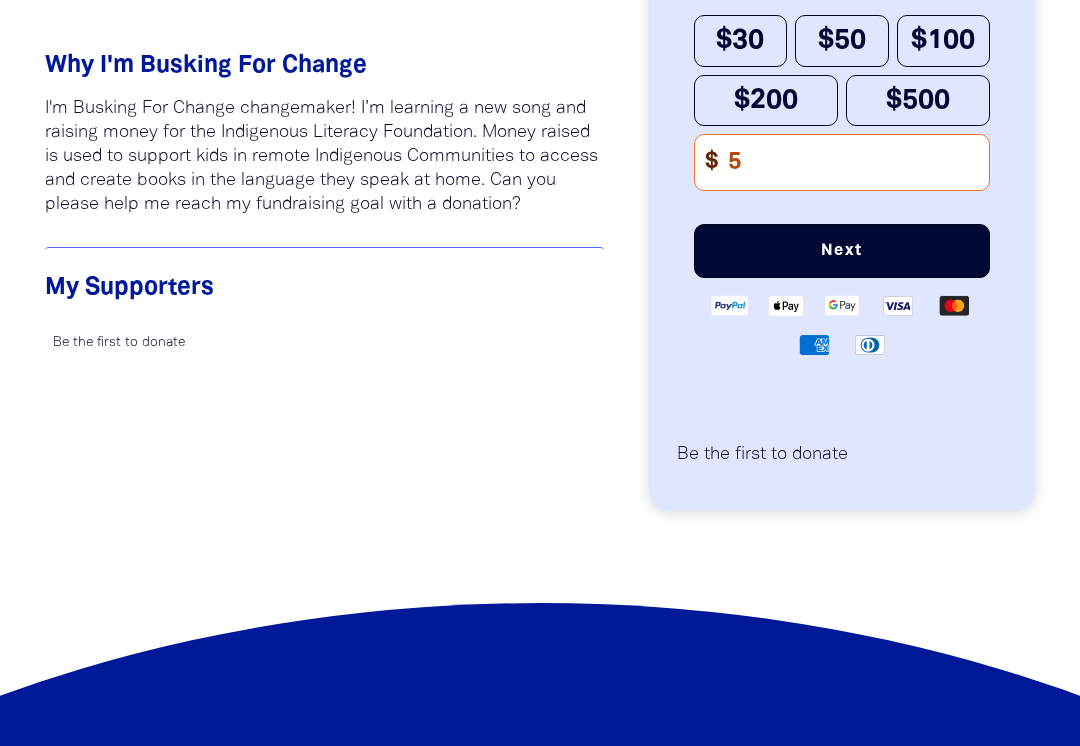 click on "Next" at bounding box center [842, 251] 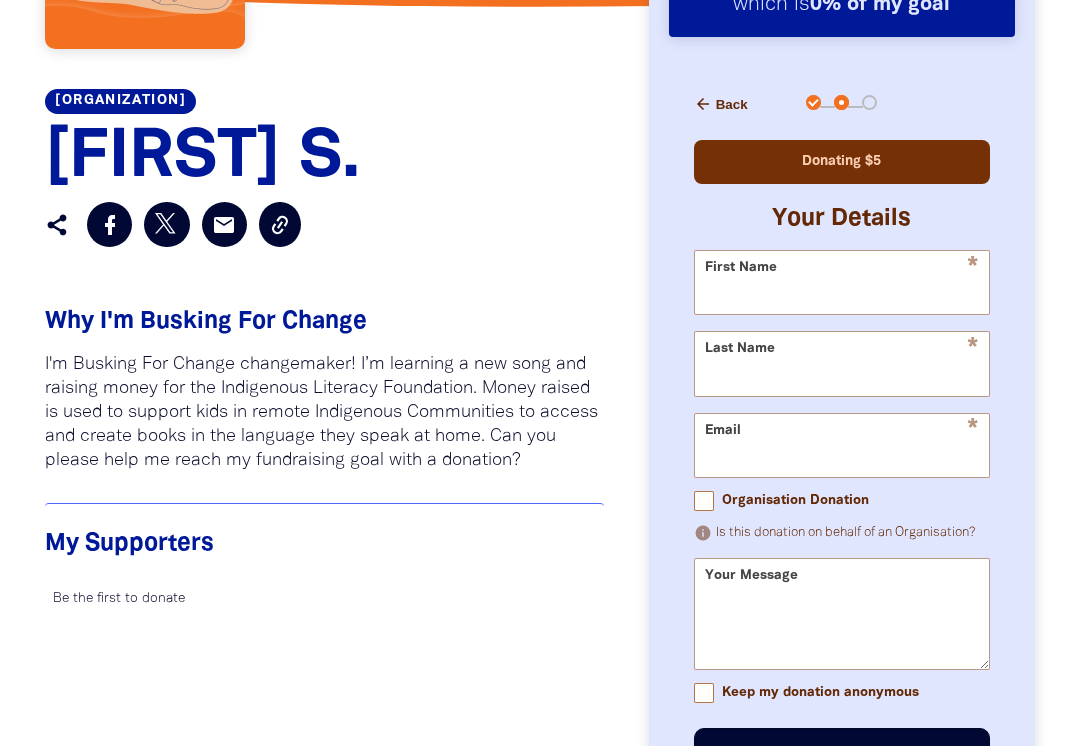 scroll, scrollTop: 841, scrollLeft: 0, axis: vertical 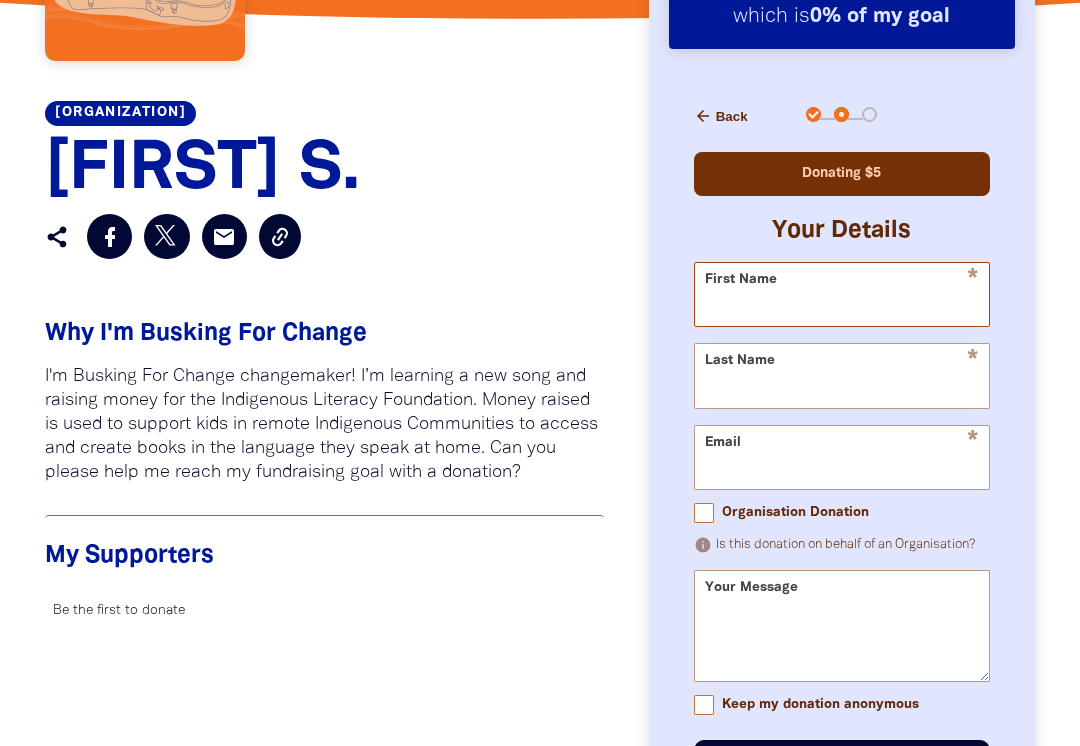 click on "First Name" at bounding box center (842, 294) 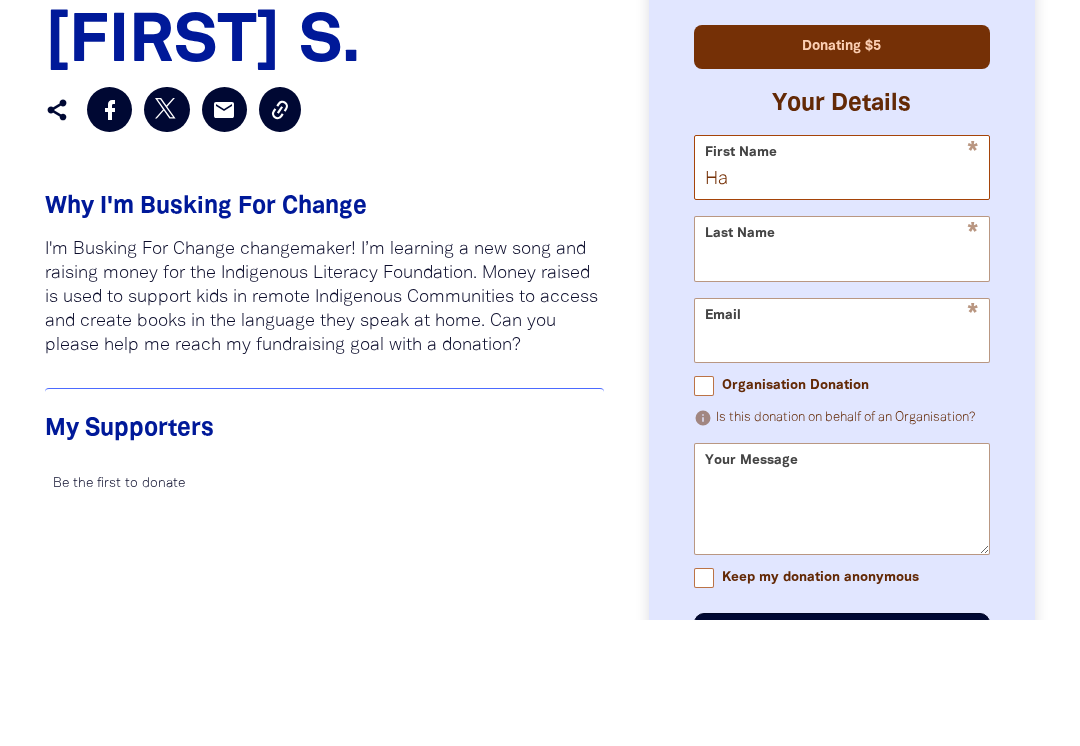 type on "H" 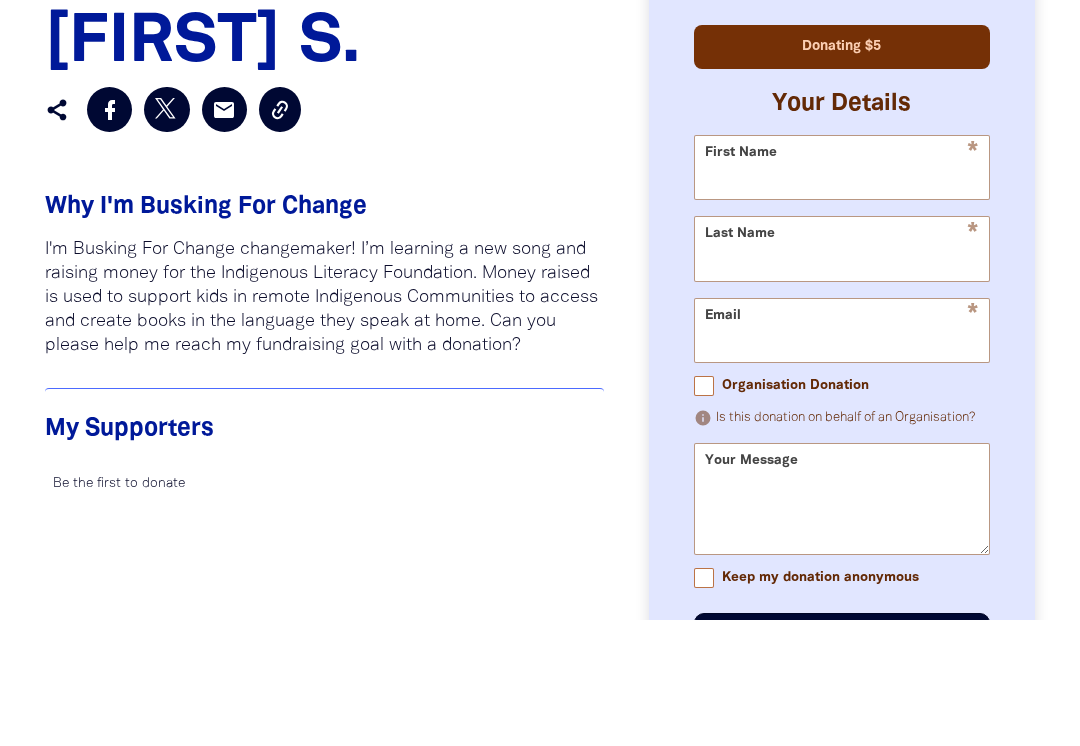 scroll, scrollTop: 968, scrollLeft: 0, axis: vertical 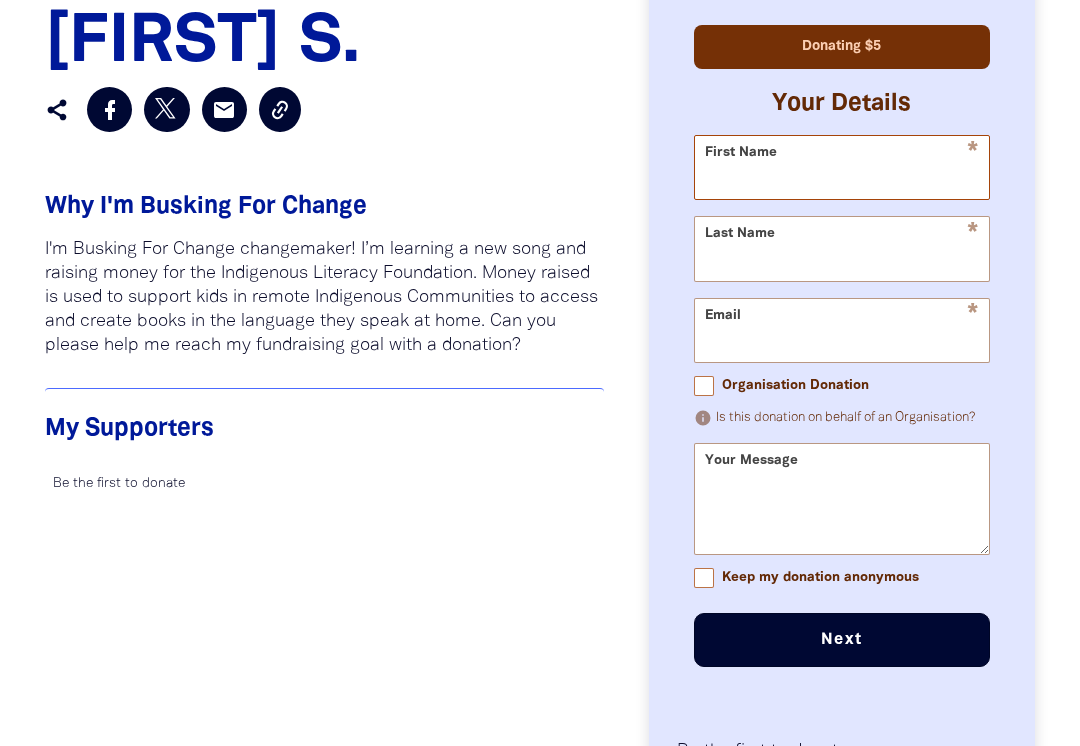 click on "First Name" at bounding box center (842, 167) 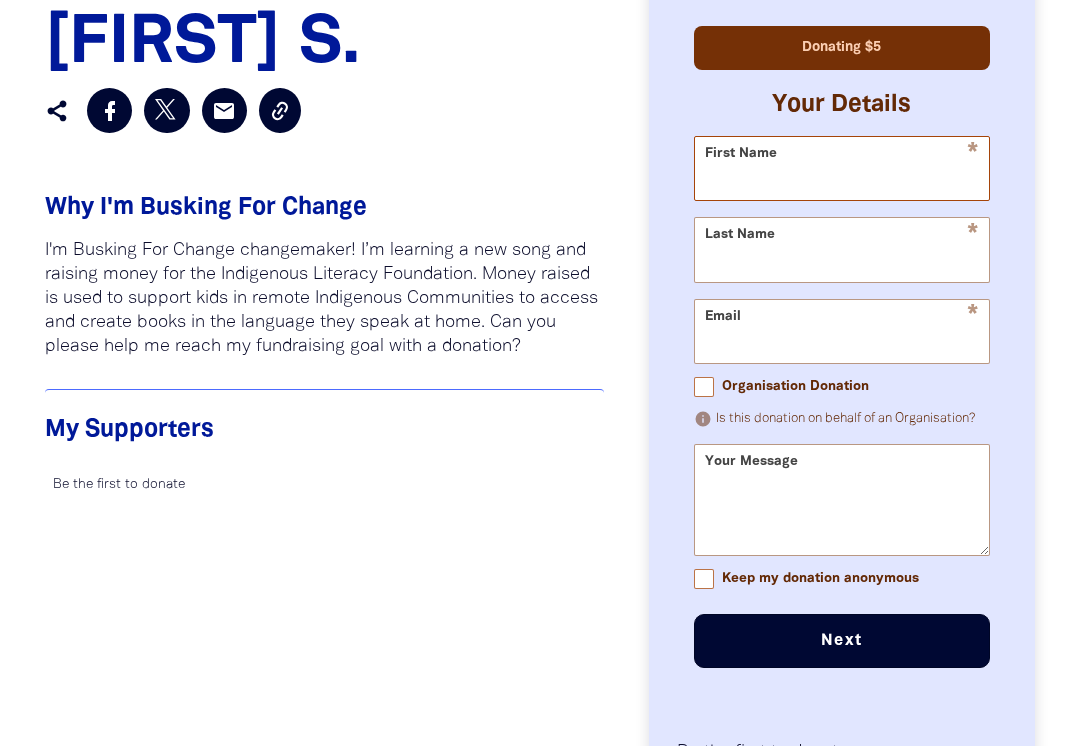type on "[FIRST]" 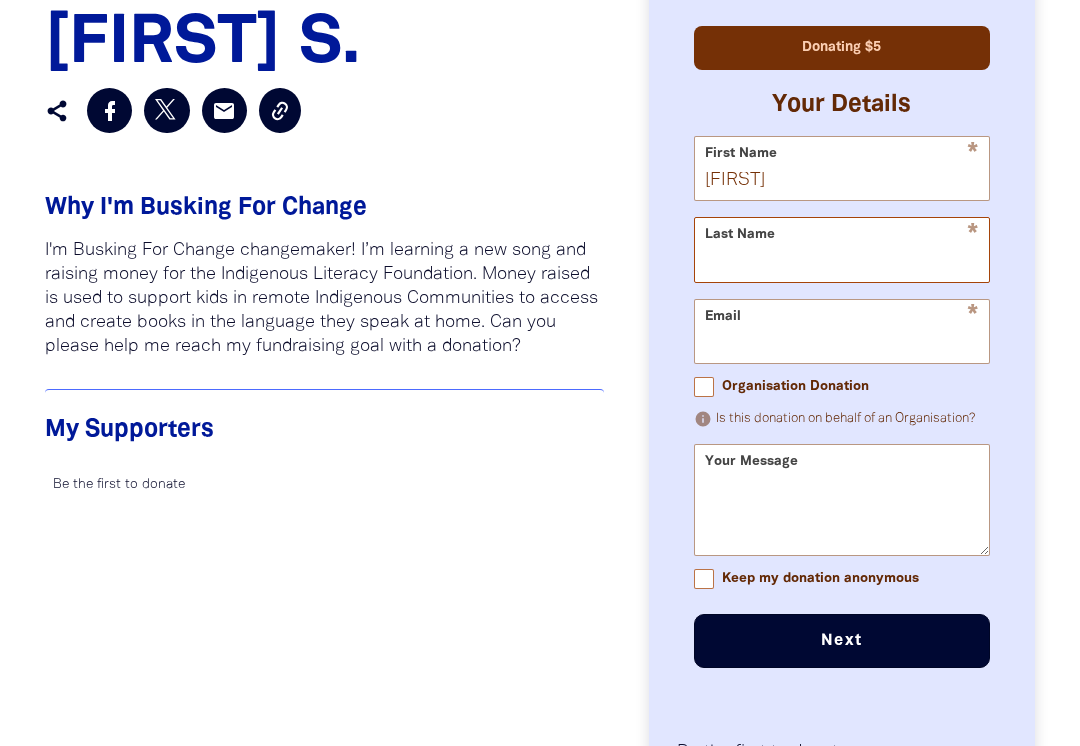 type on "[LAST]" 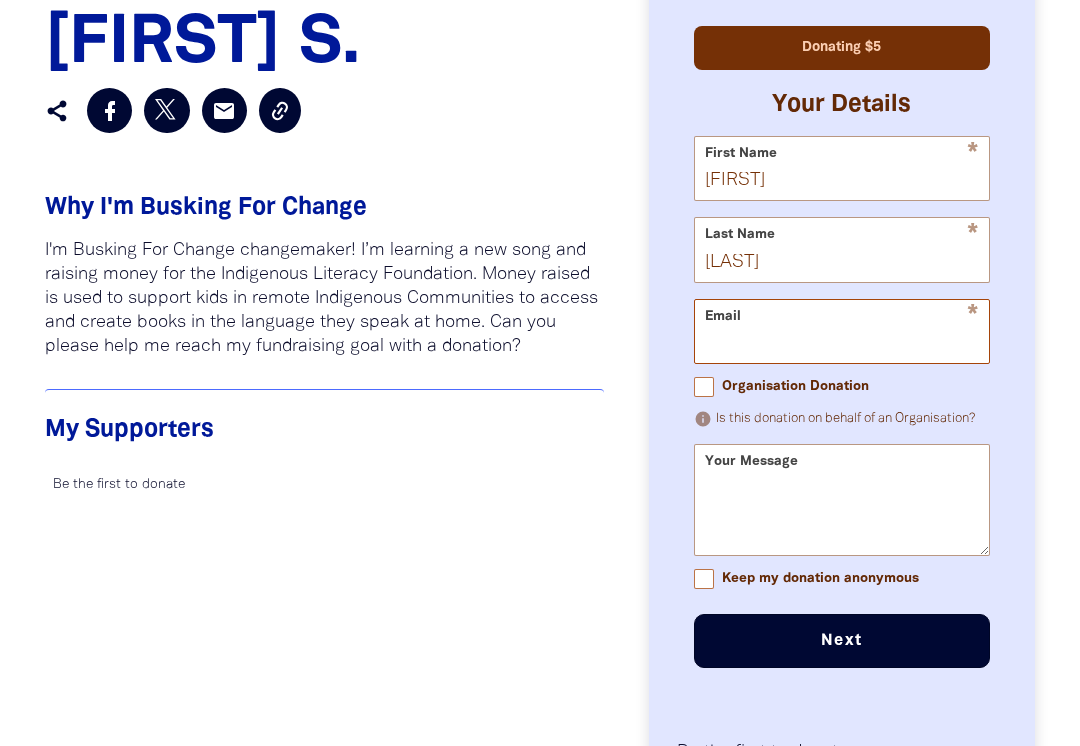 type on "[EMAIL]" 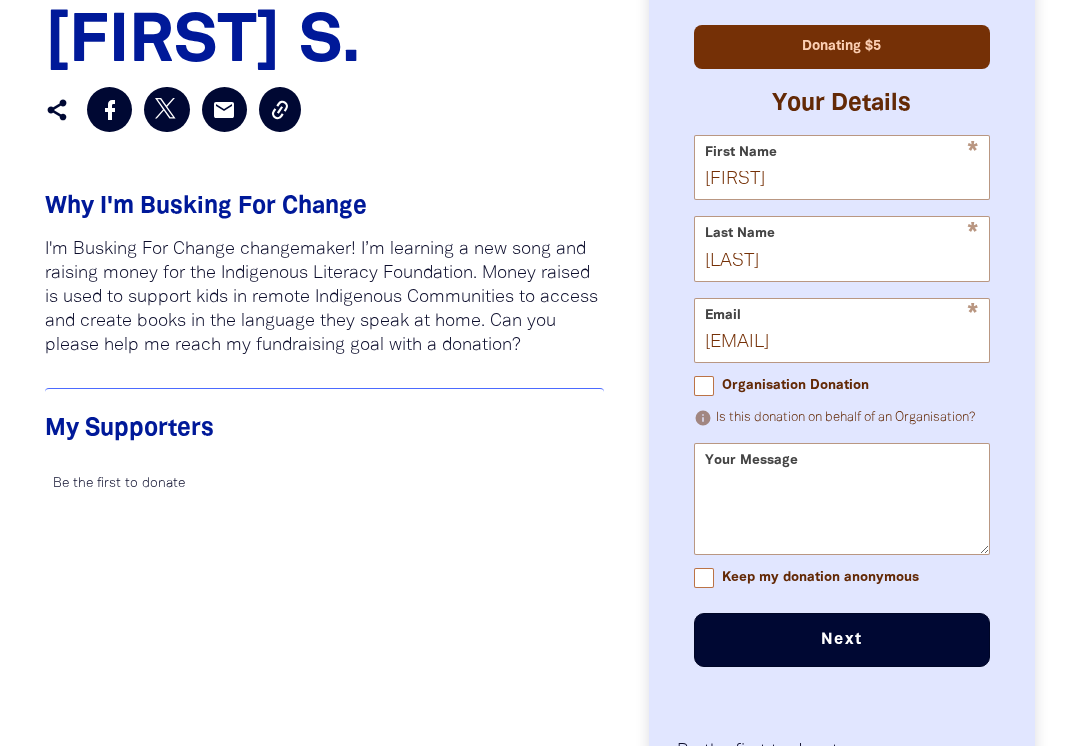 click on "Organisation Donation" at bounding box center (704, 387) 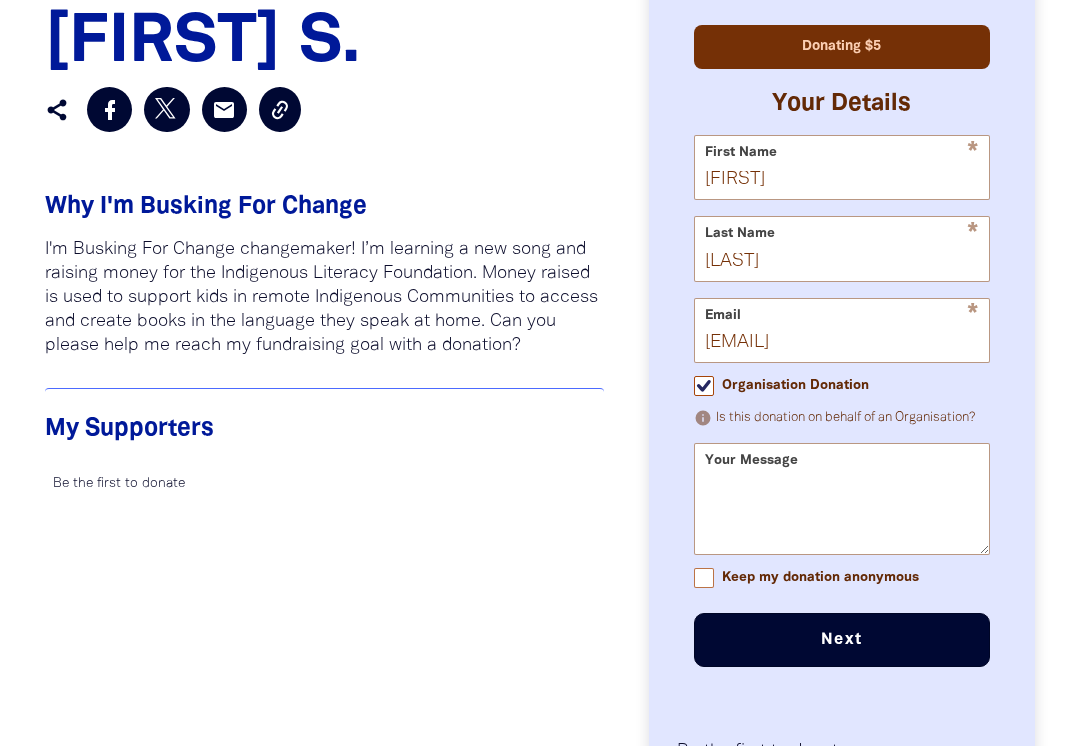 scroll, scrollTop: 968, scrollLeft: 0, axis: vertical 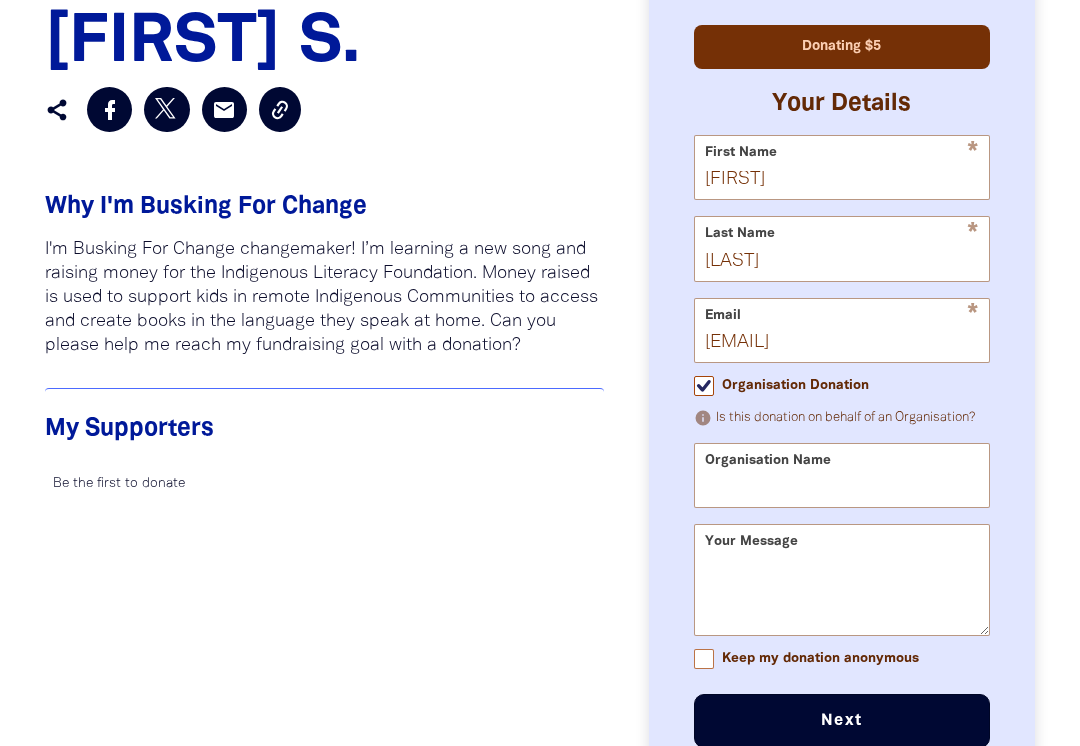 click on "Organisation Donation" at bounding box center (704, 386) 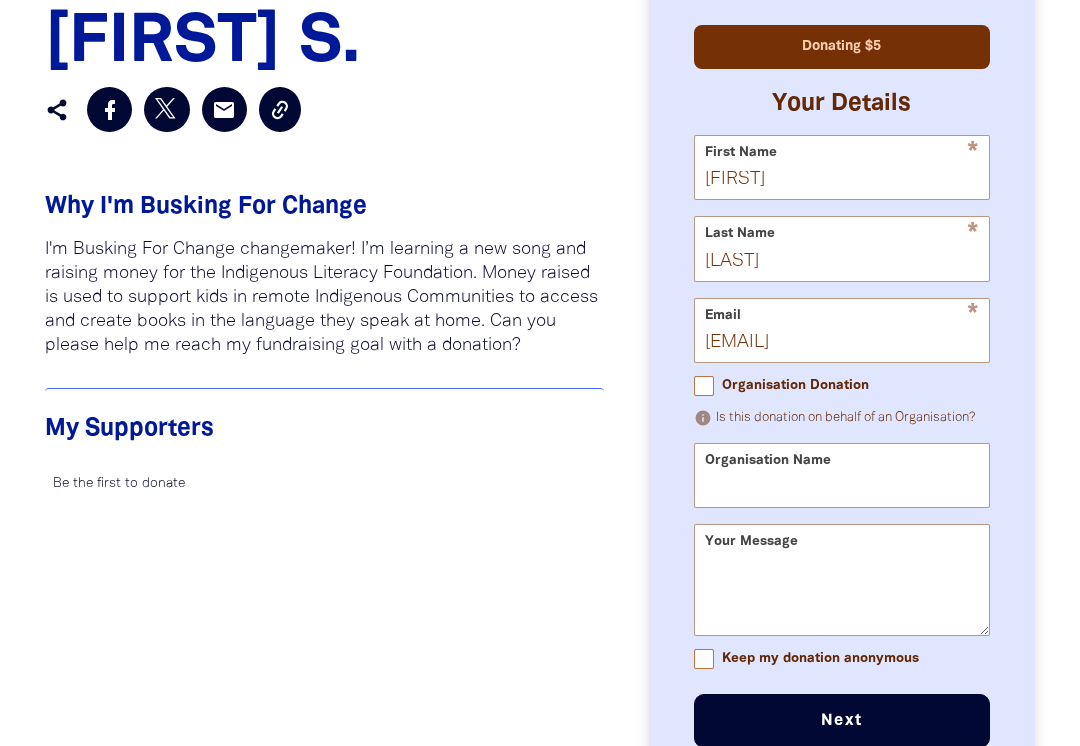 checkbox on "false" 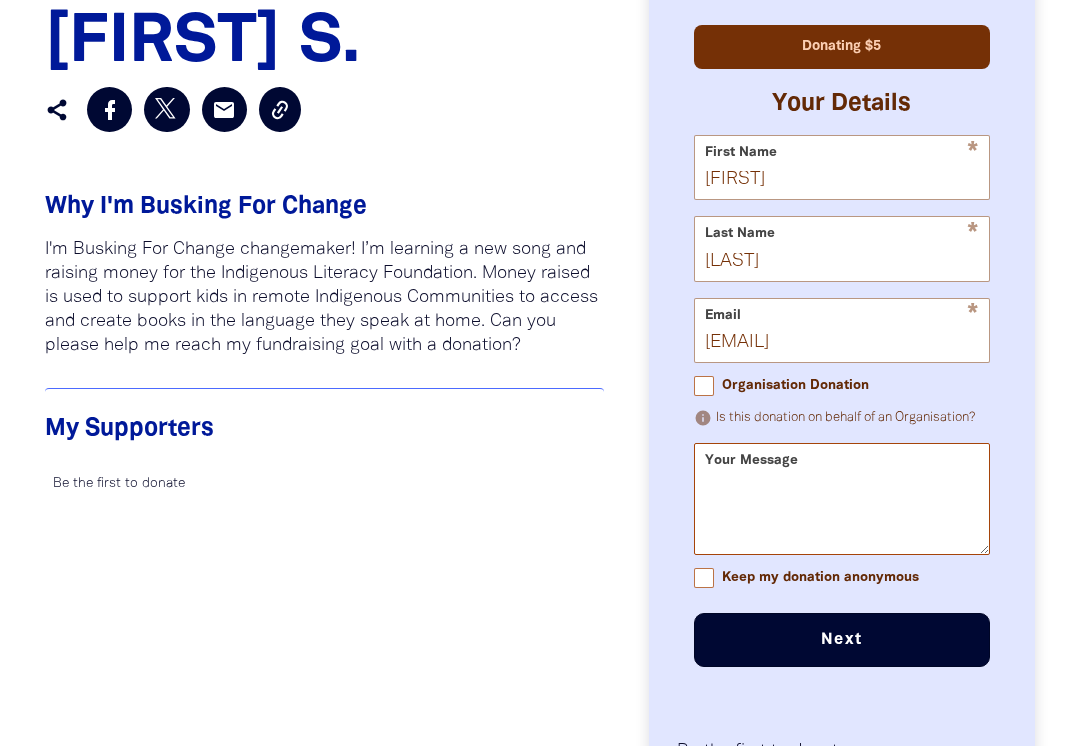 click on "Your Message" at bounding box center [842, 516] 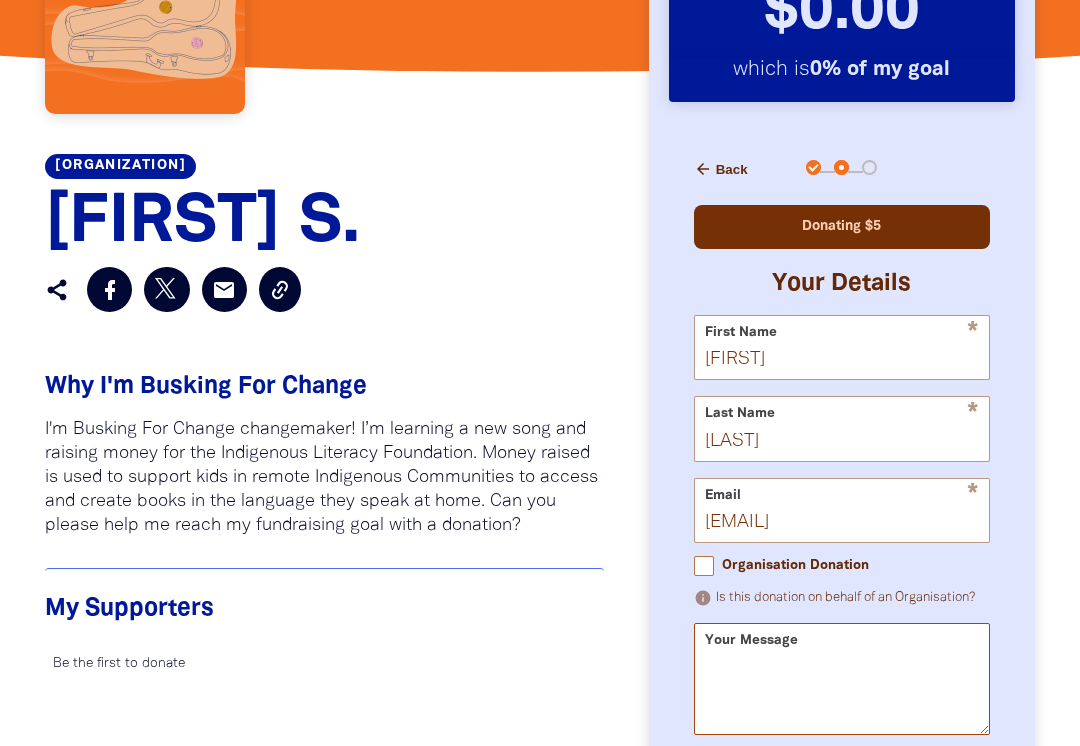 scroll, scrollTop: 779, scrollLeft: 0, axis: vertical 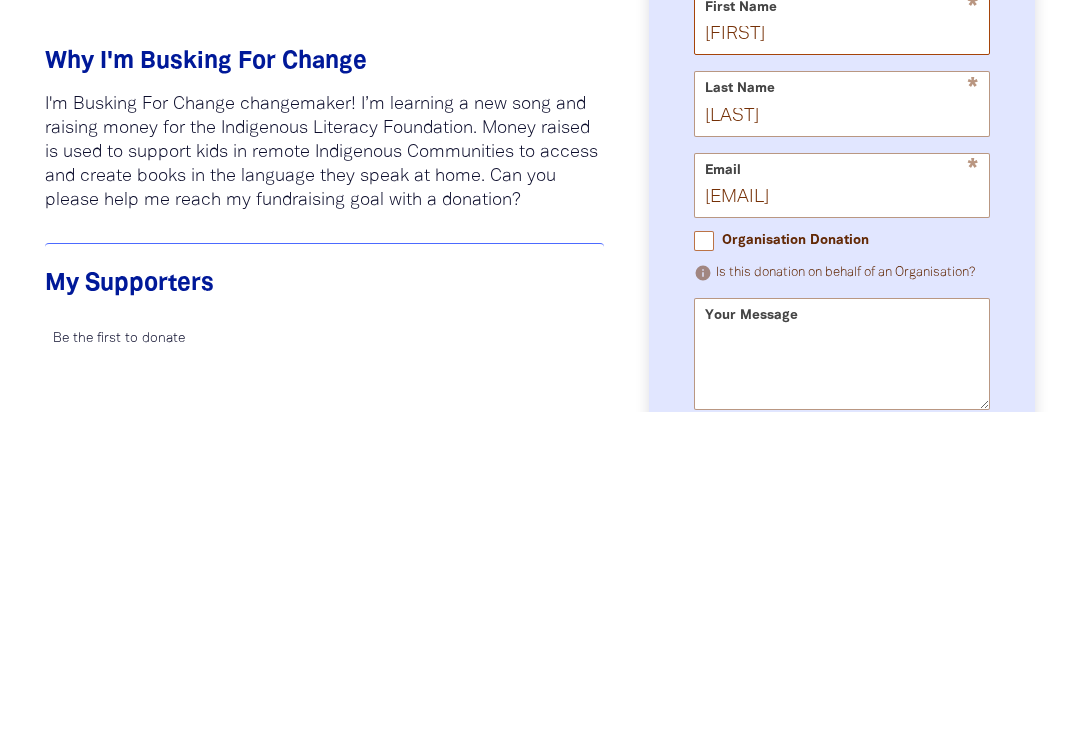 click on "[FIRST]" at bounding box center [842, 356] 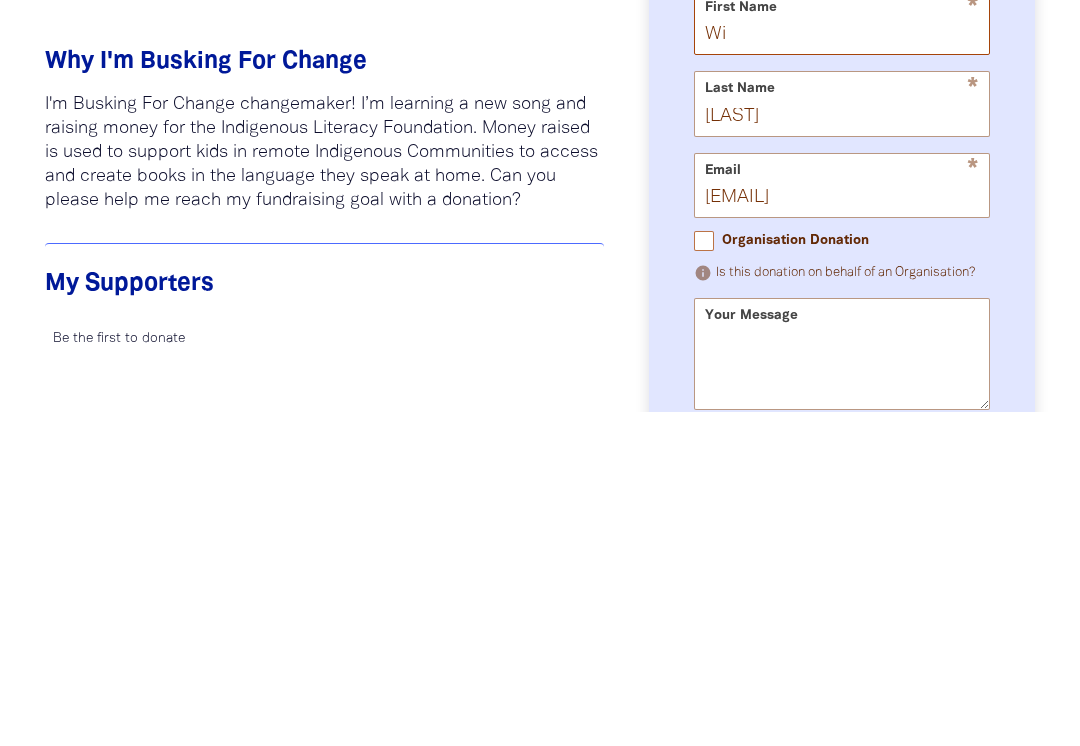type on "W" 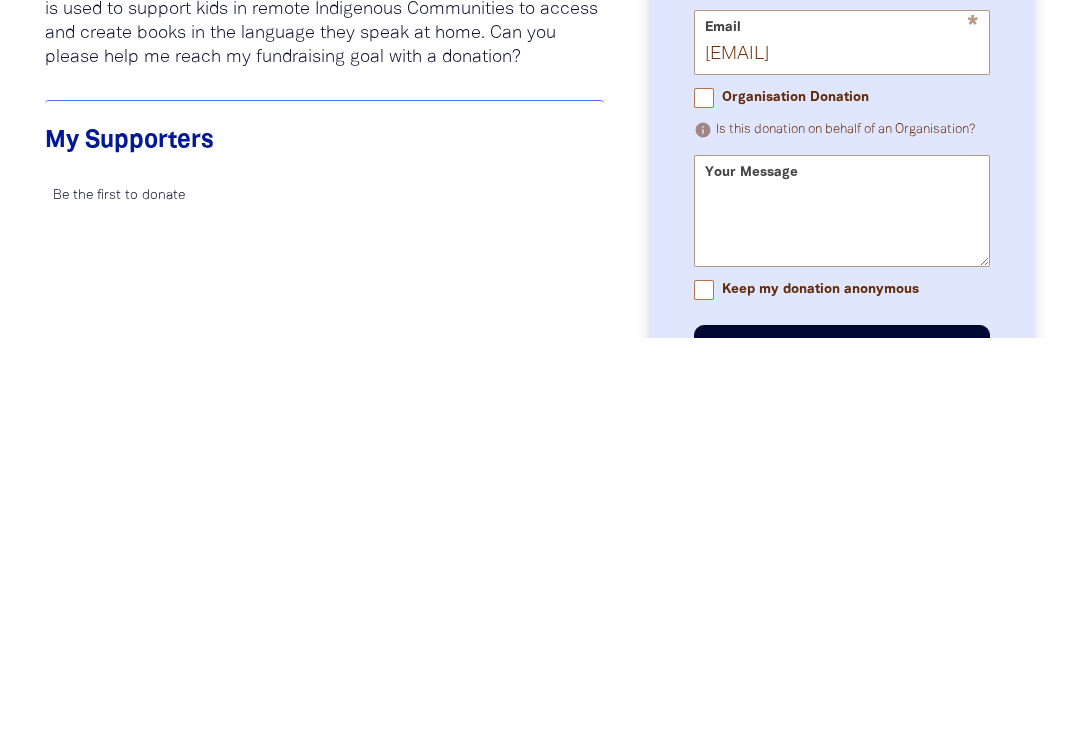 scroll, scrollTop: 849, scrollLeft: 0, axis: vertical 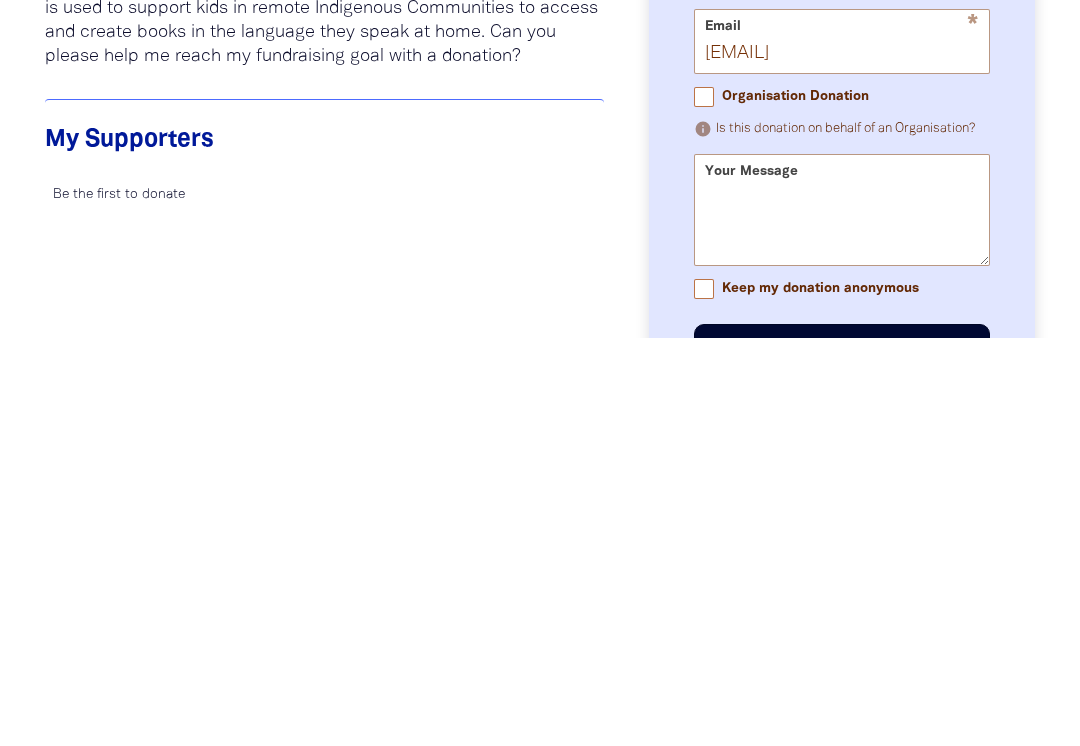 type on "[FIRST]" 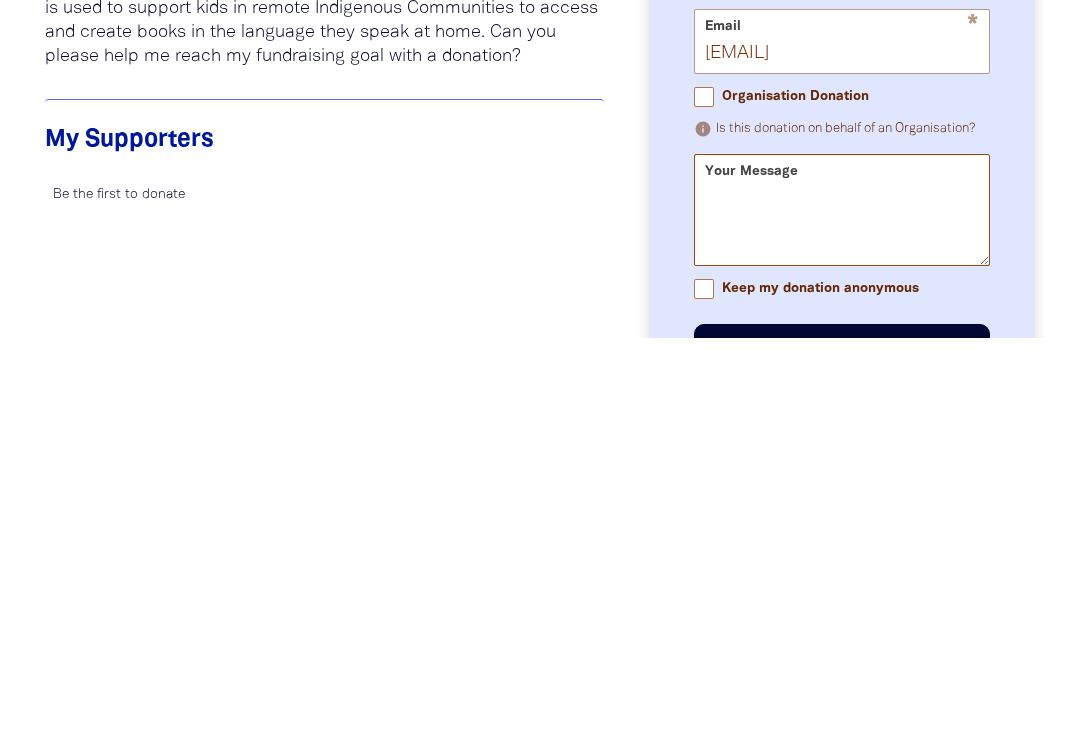 click on "Your Message" at bounding box center (842, 635) 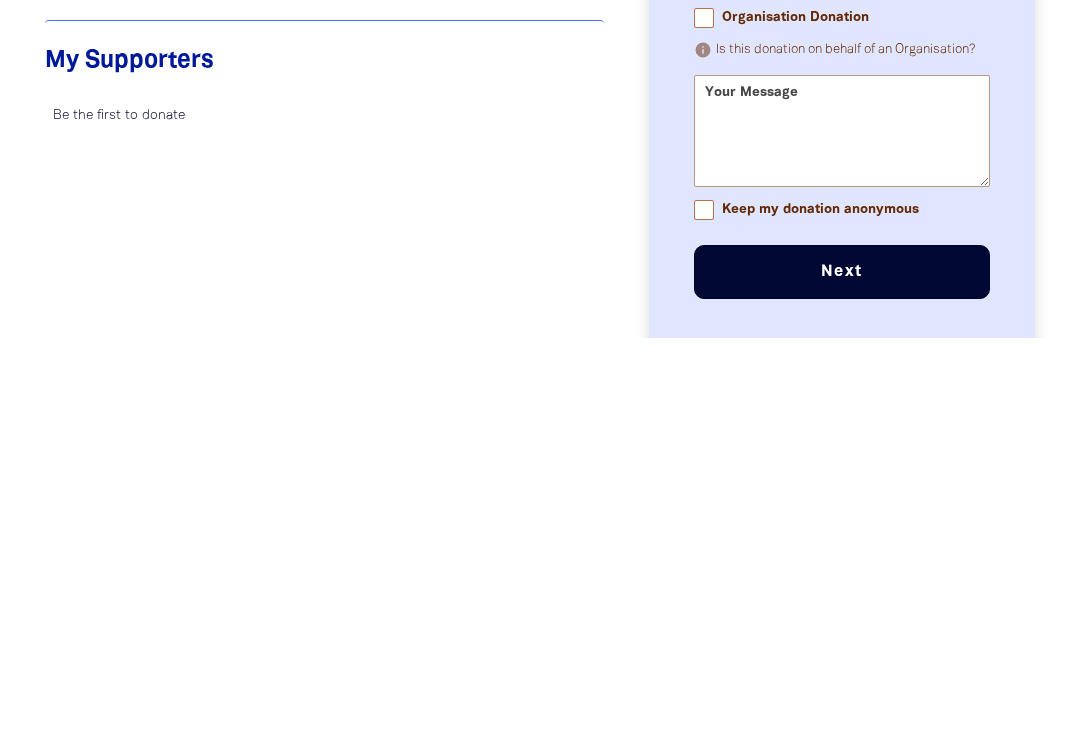 click on "Next   chevron_right" at bounding box center [842, 680] 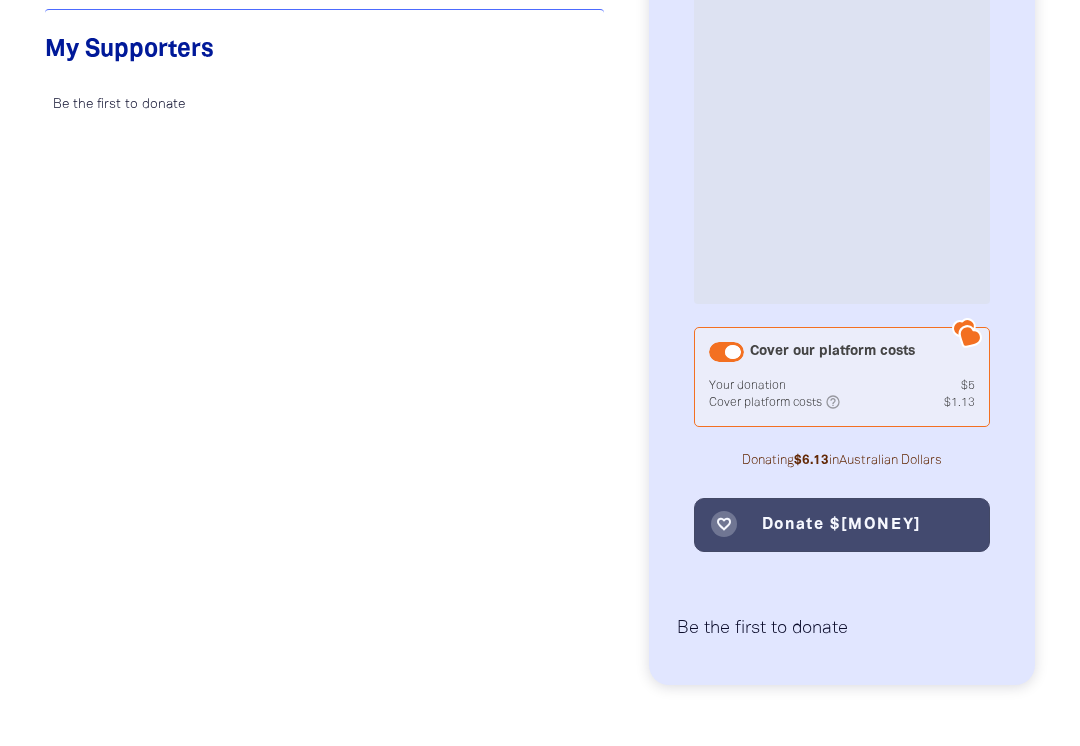 scroll, scrollTop: 1347, scrollLeft: 0, axis: vertical 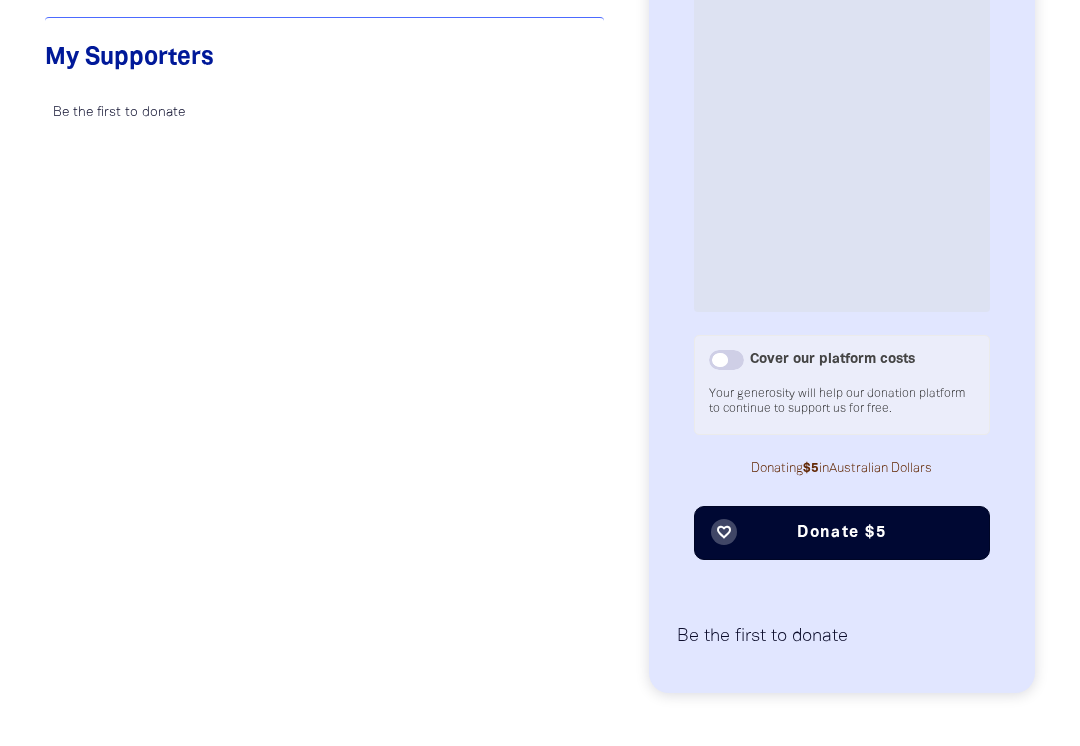 click on "favorite_border Donate $5" at bounding box center [842, 533] 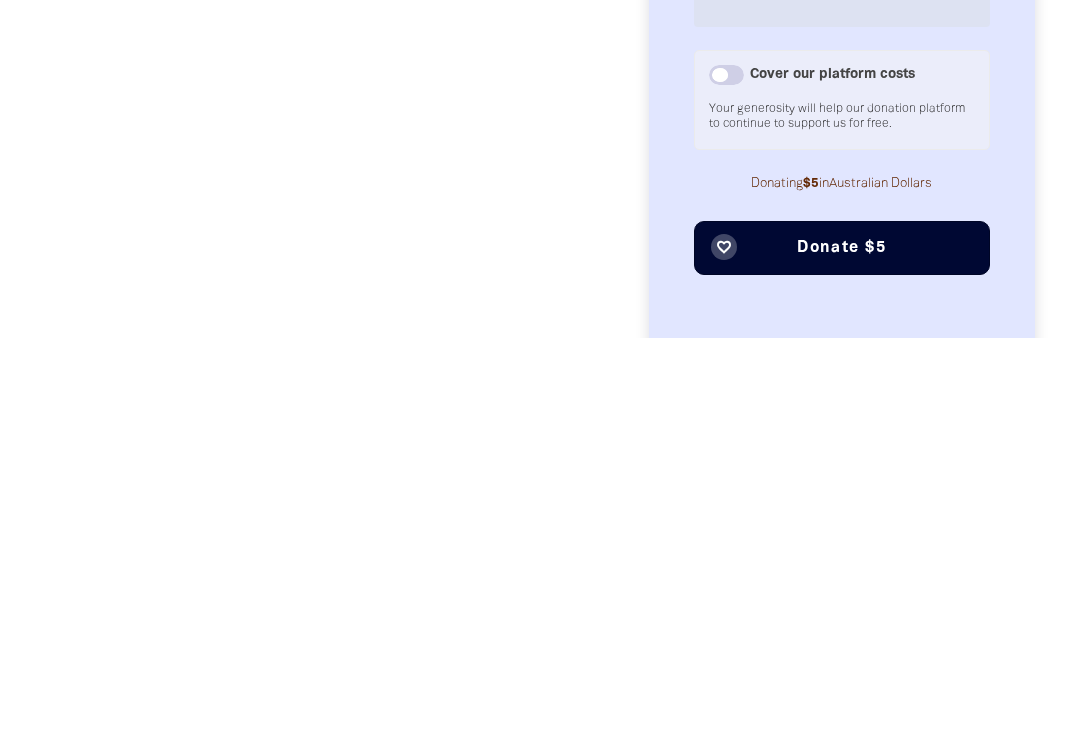 scroll, scrollTop: 1218, scrollLeft: 0, axis: vertical 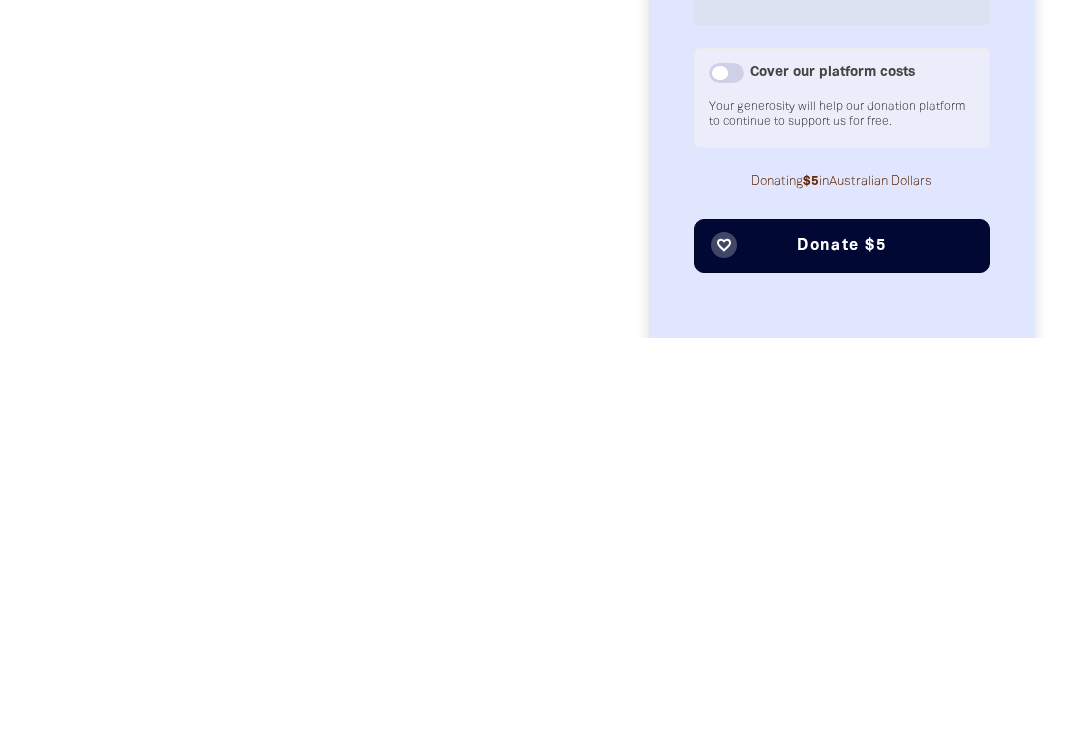 click on "favorite_border Donate $5" at bounding box center (842, 654) 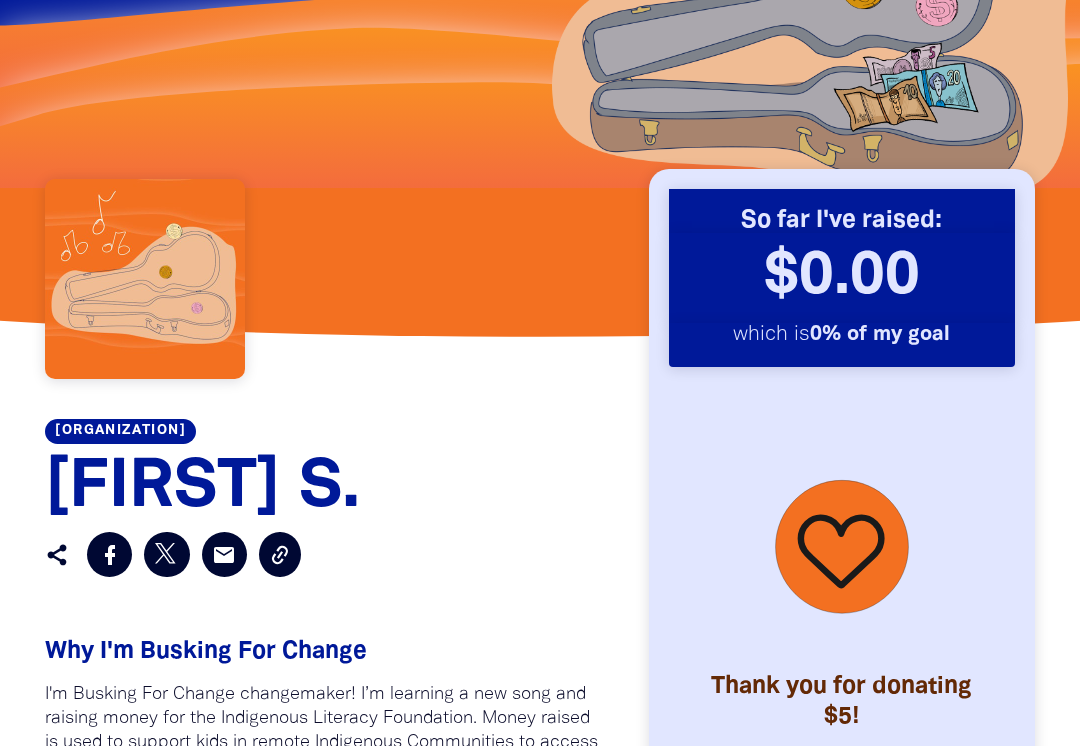 scroll, scrollTop: 522, scrollLeft: 0, axis: vertical 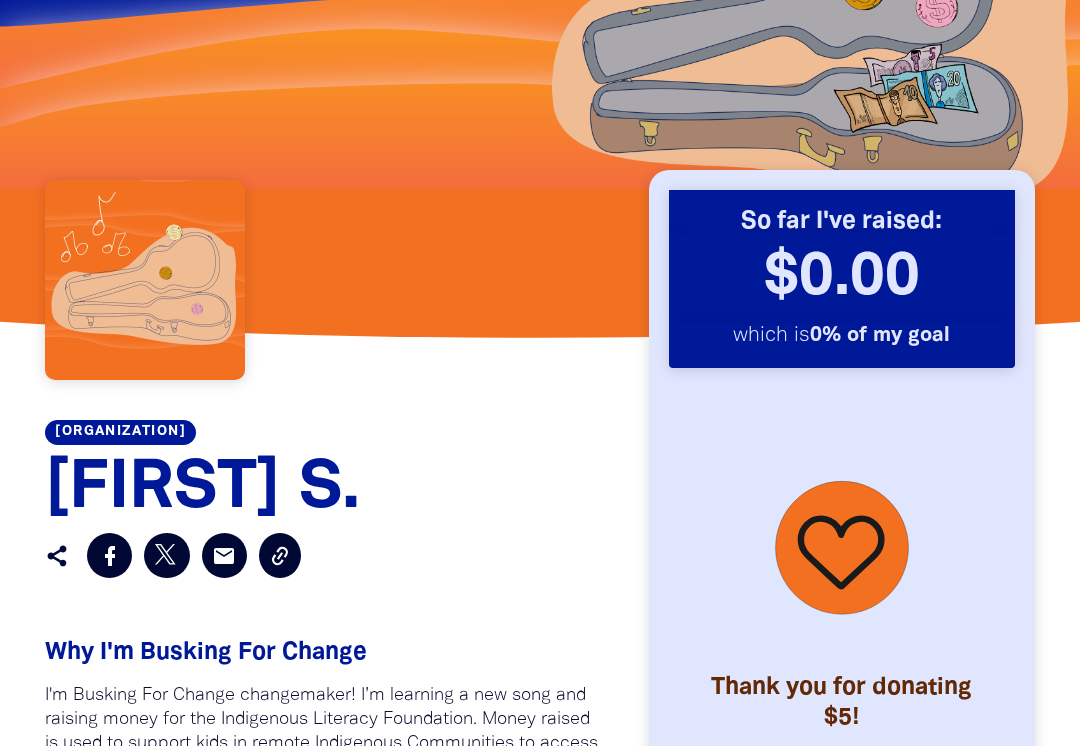 click on "$[MONEY] ﻿" at bounding box center (842, 278) 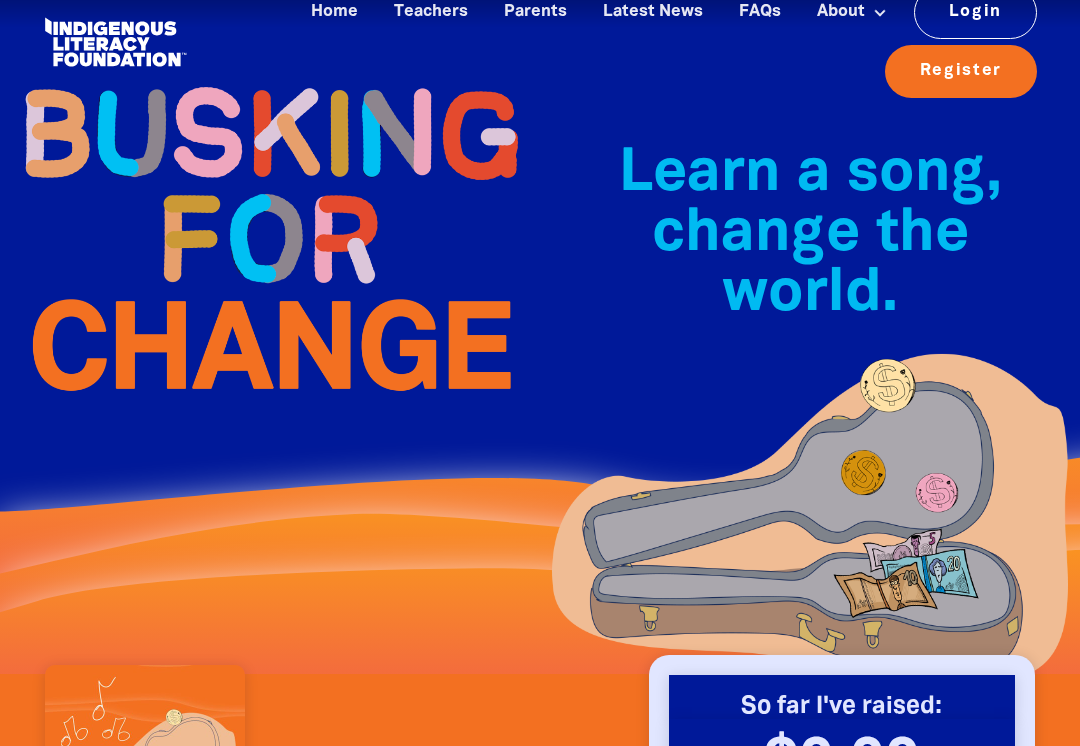 scroll, scrollTop: 0, scrollLeft: 0, axis: both 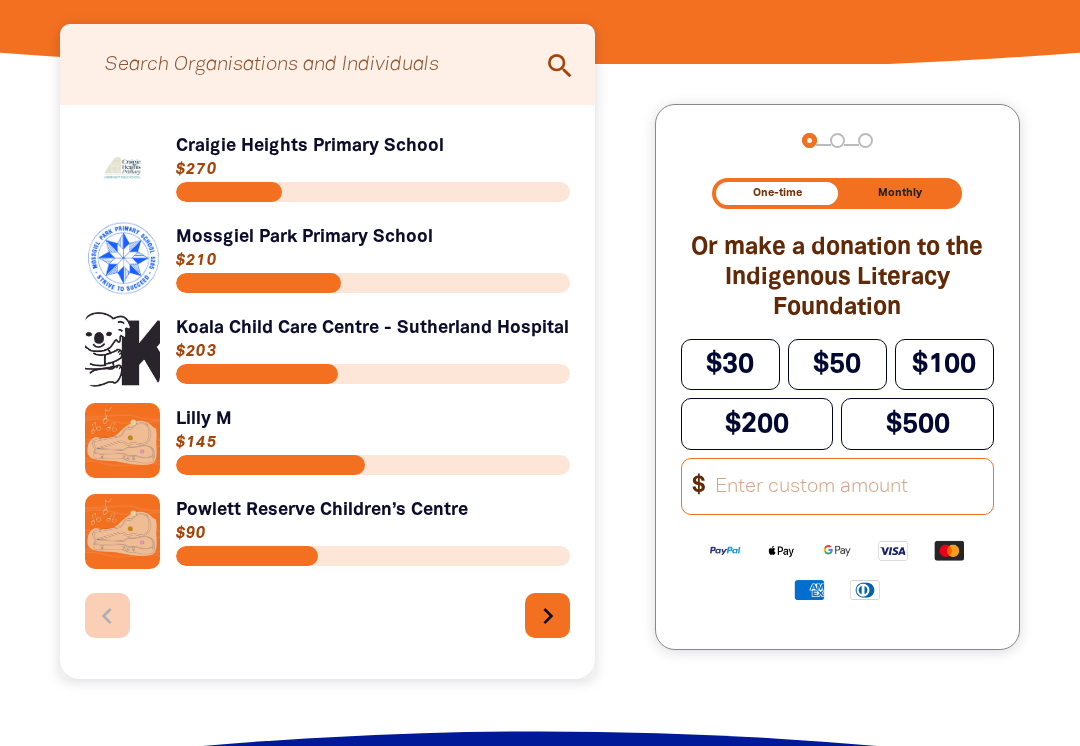 click on "chevron_right" at bounding box center (548, 616) 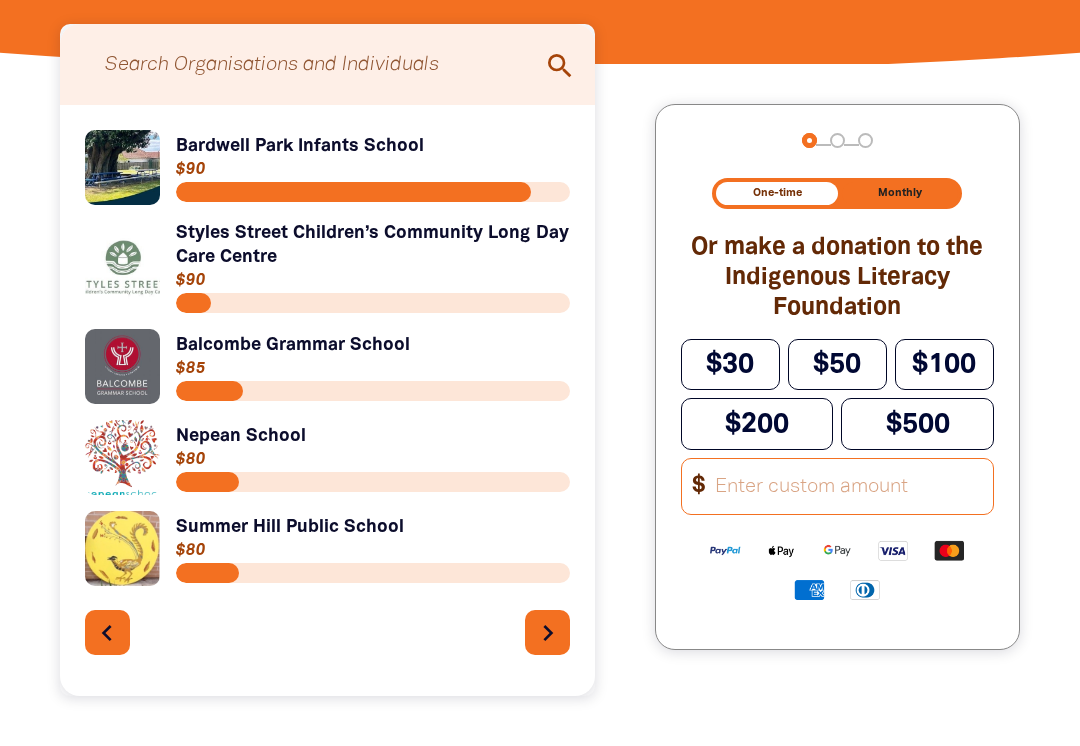 click on "Link to Balcombe Grammar School" at bounding box center (327, 366) 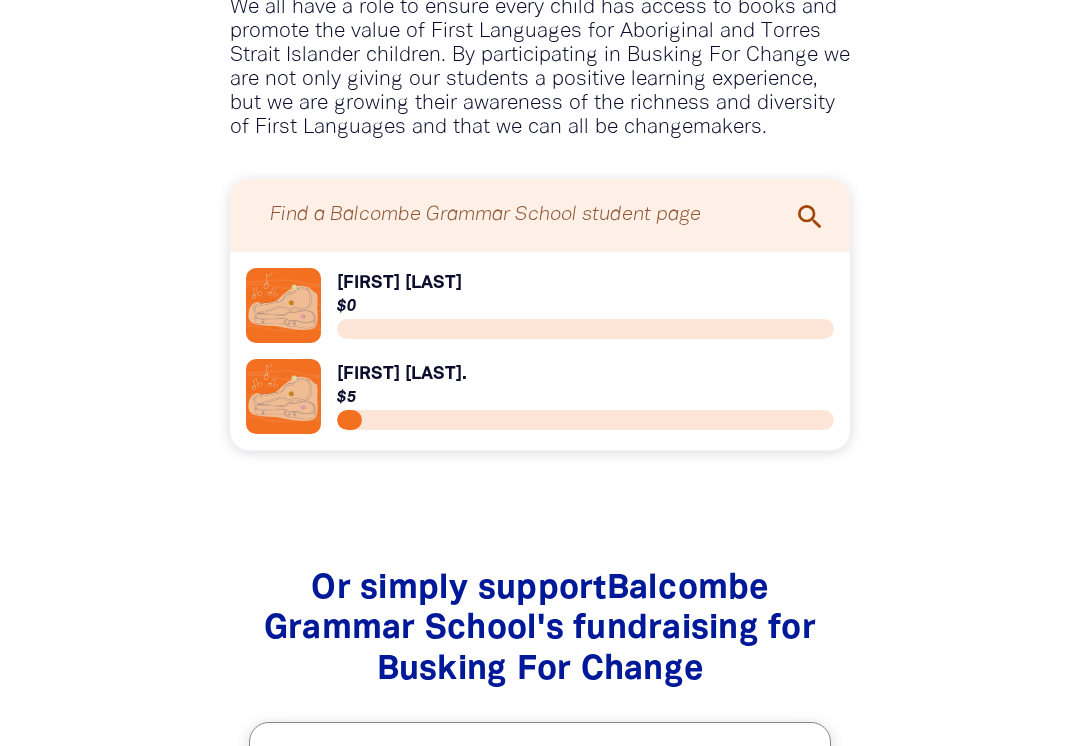 scroll, scrollTop: 1560, scrollLeft: 0, axis: vertical 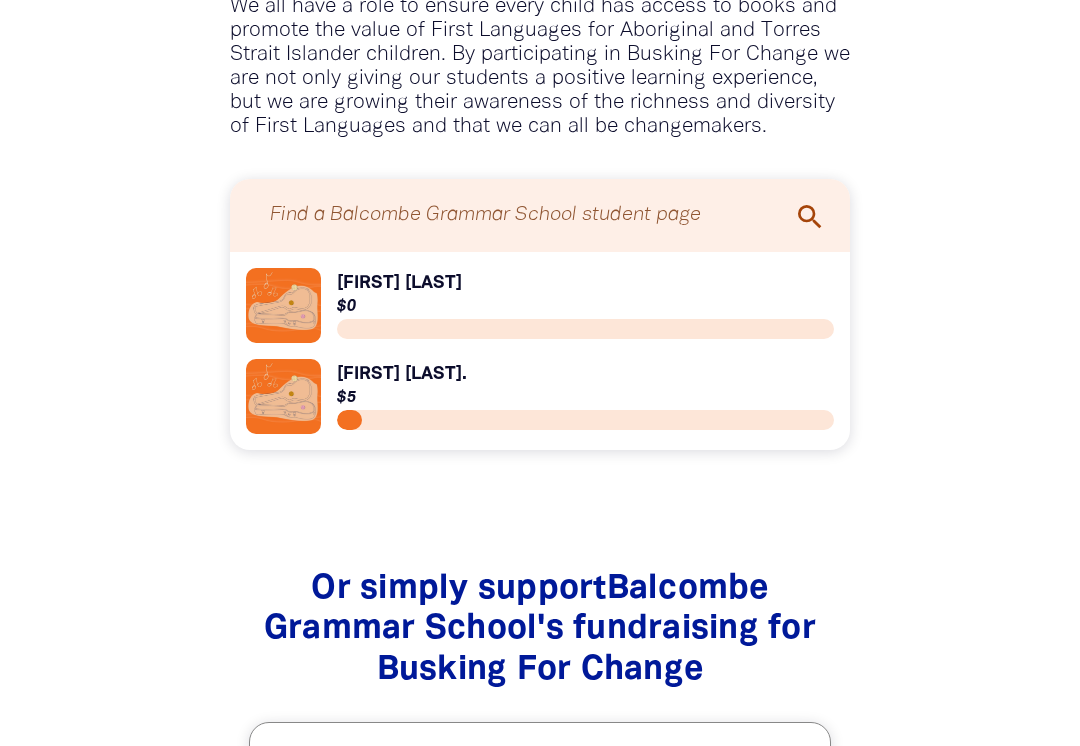 click on "Link to Harriet S." at bounding box center (540, 396) 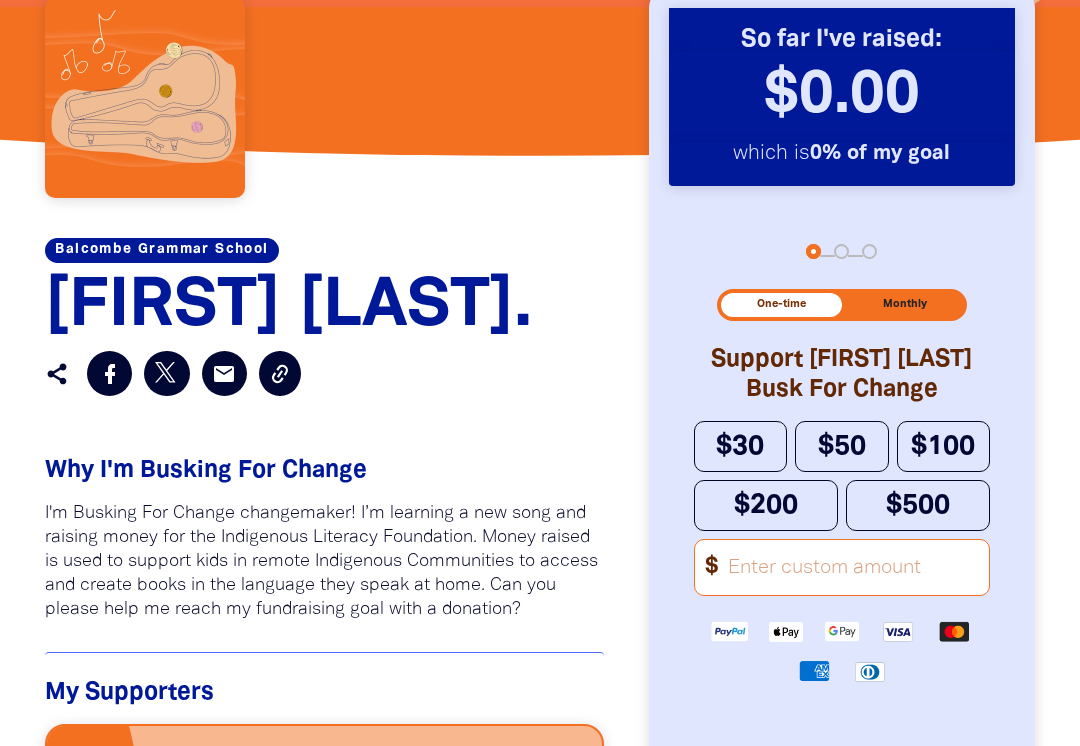 scroll, scrollTop: 706, scrollLeft: 0, axis: vertical 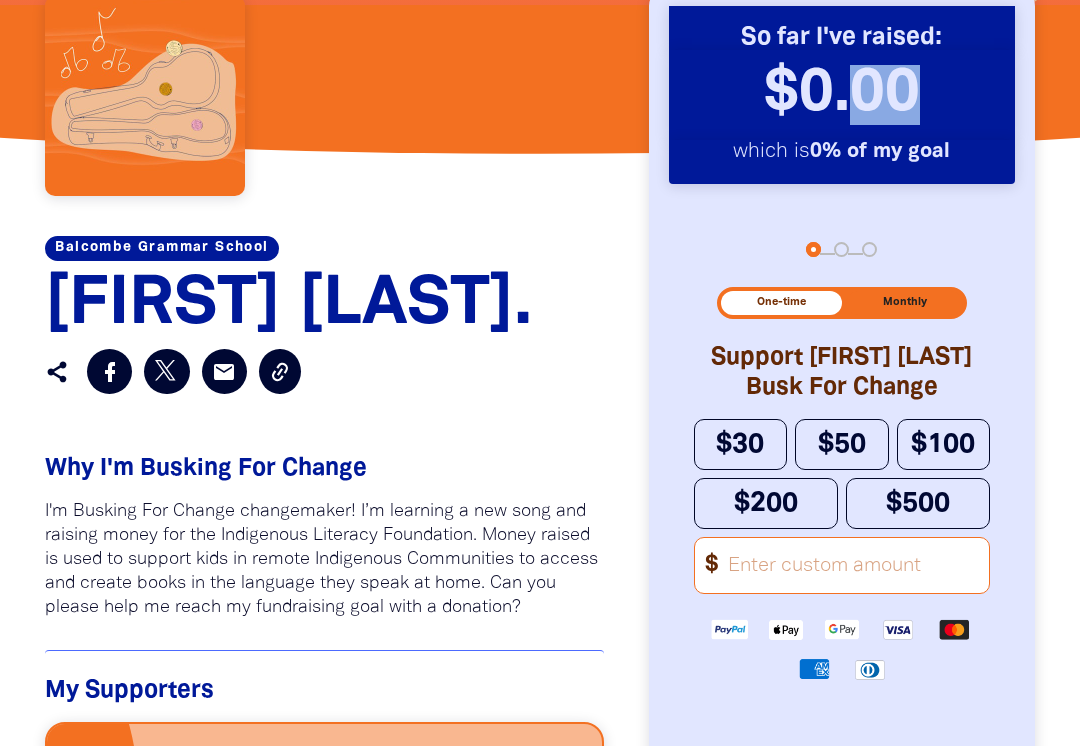 click at bounding box center (324, 96) 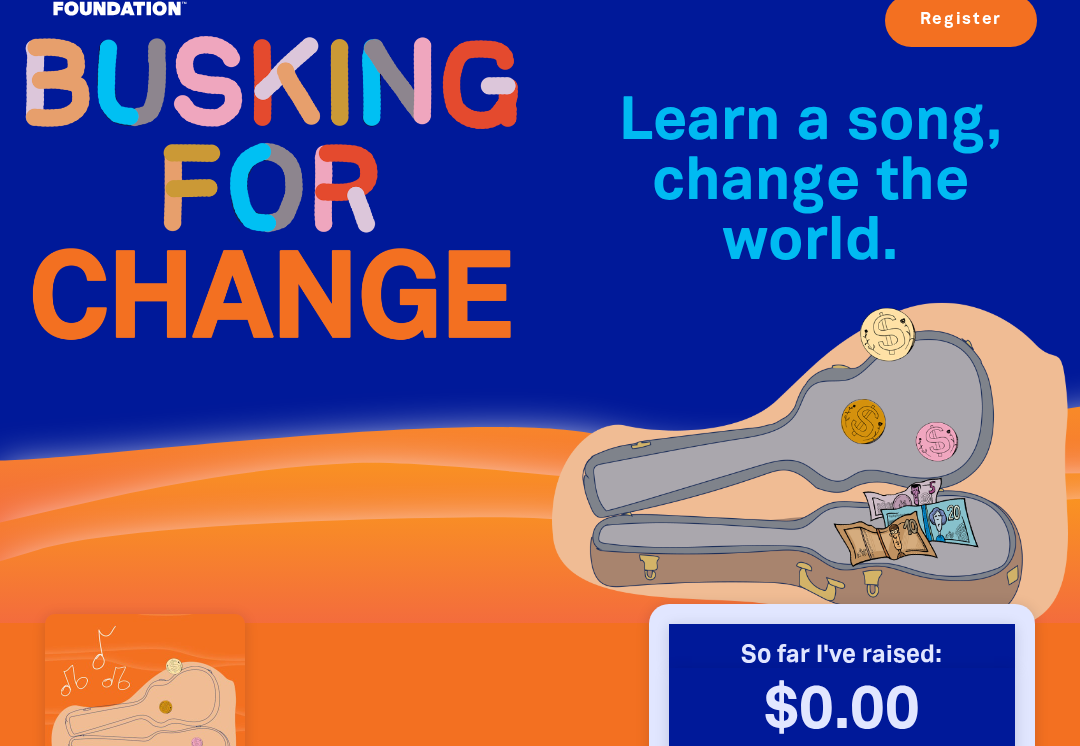 scroll, scrollTop: 86, scrollLeft: 0, axis: vertical 